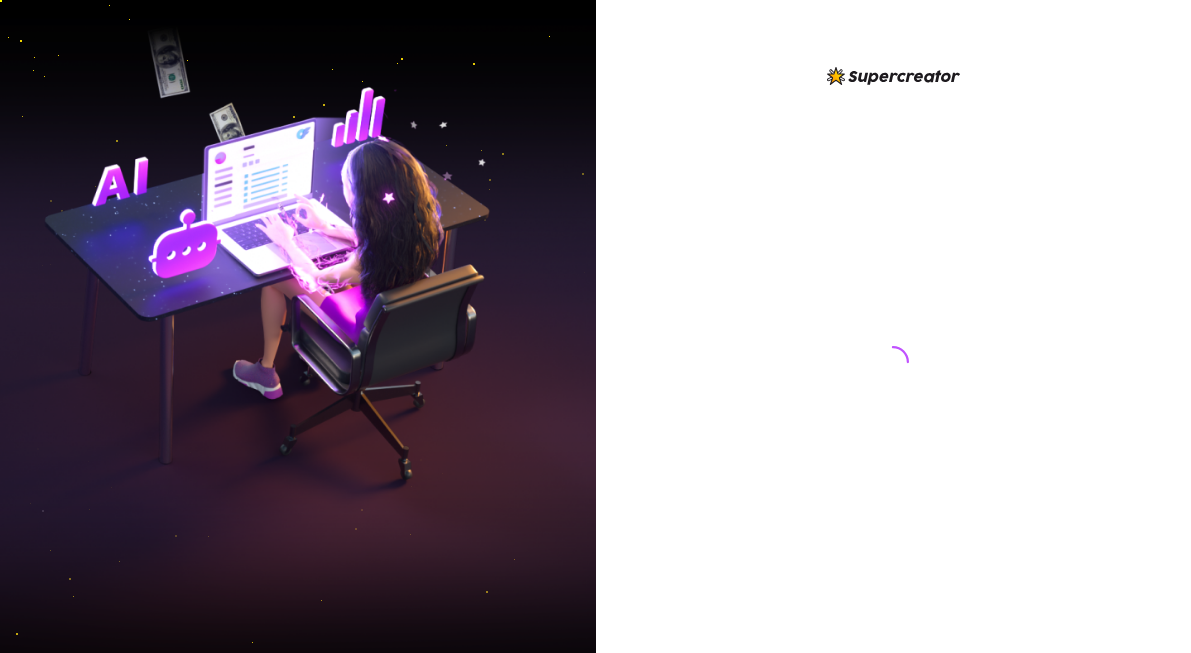 scroll, scrollTop: 0, scrollLeft: 0, axis: both 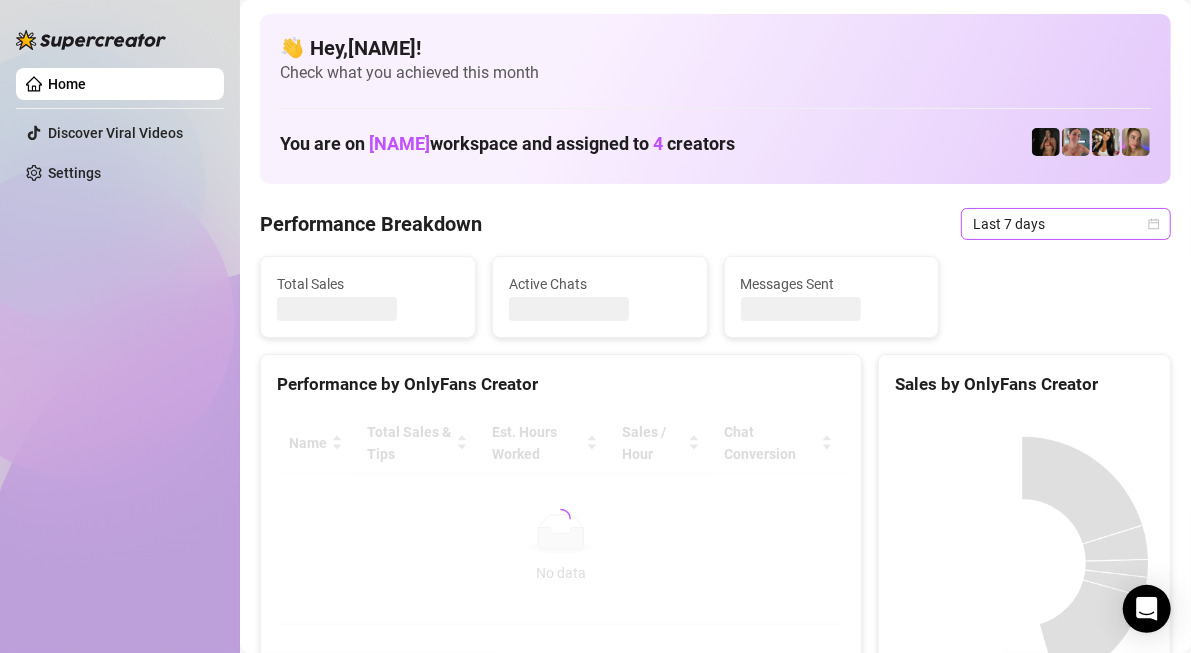 click on "Last 7 days" at bounding box center [1066, 224] 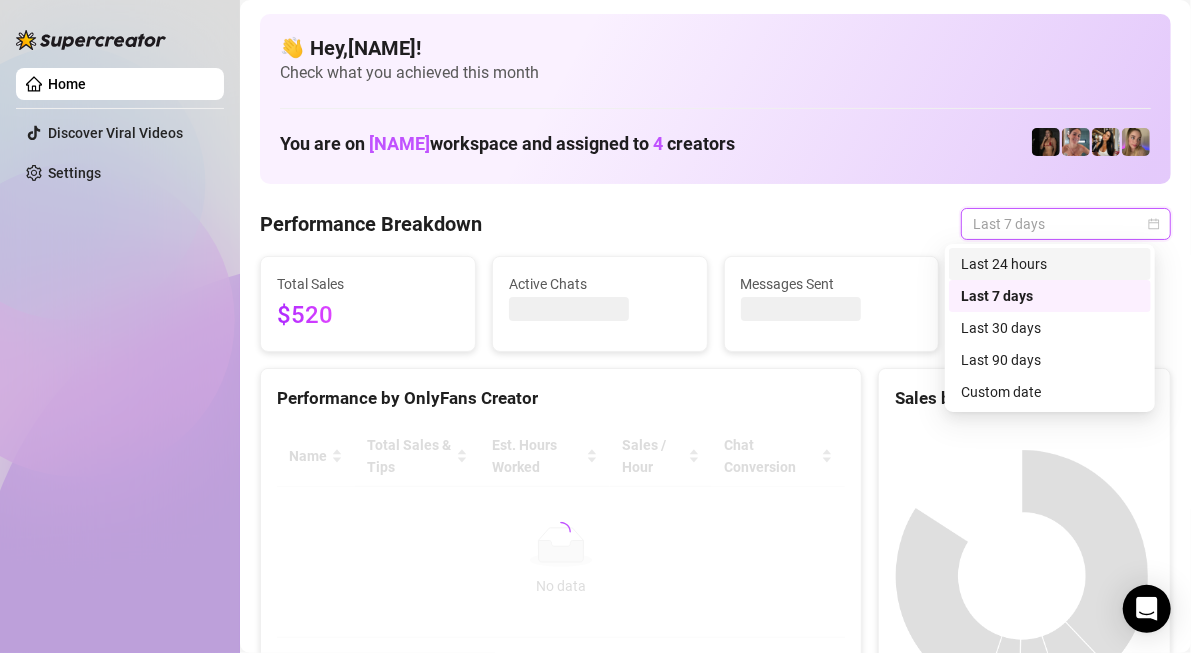 drag, startPoint x: 1063, startPoint y: 260, endPoint x: 740, endPoint y: 330, distance: 330.4981 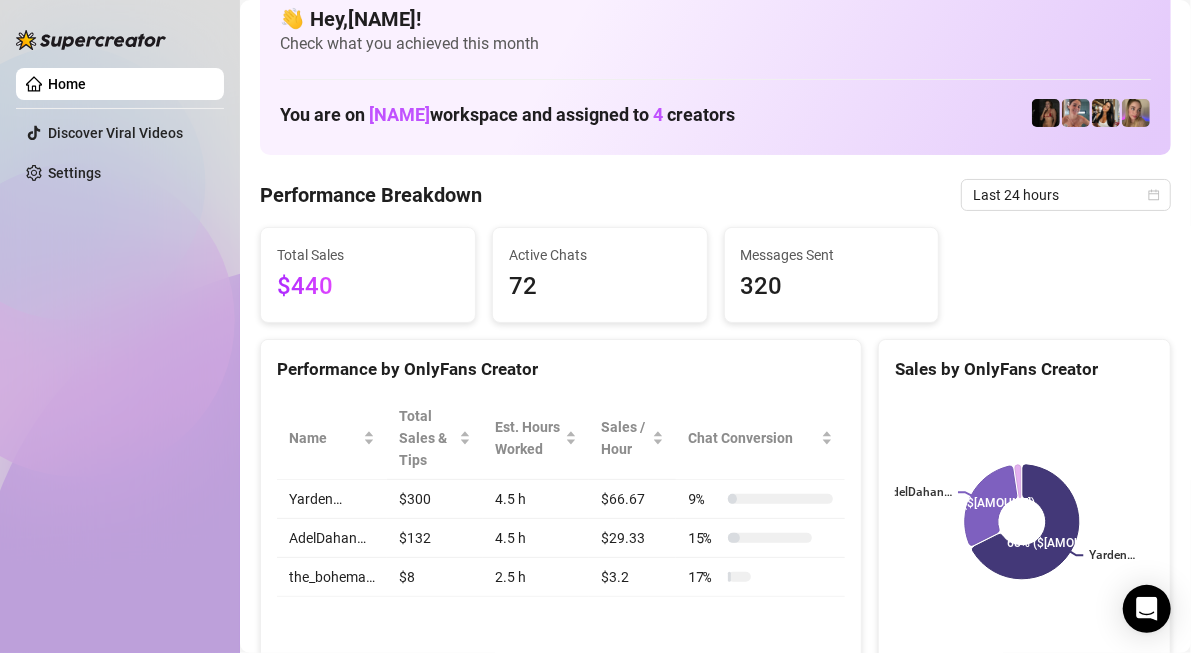 scroll, scrollTop: 0, scrollLeft: 0, axis: both 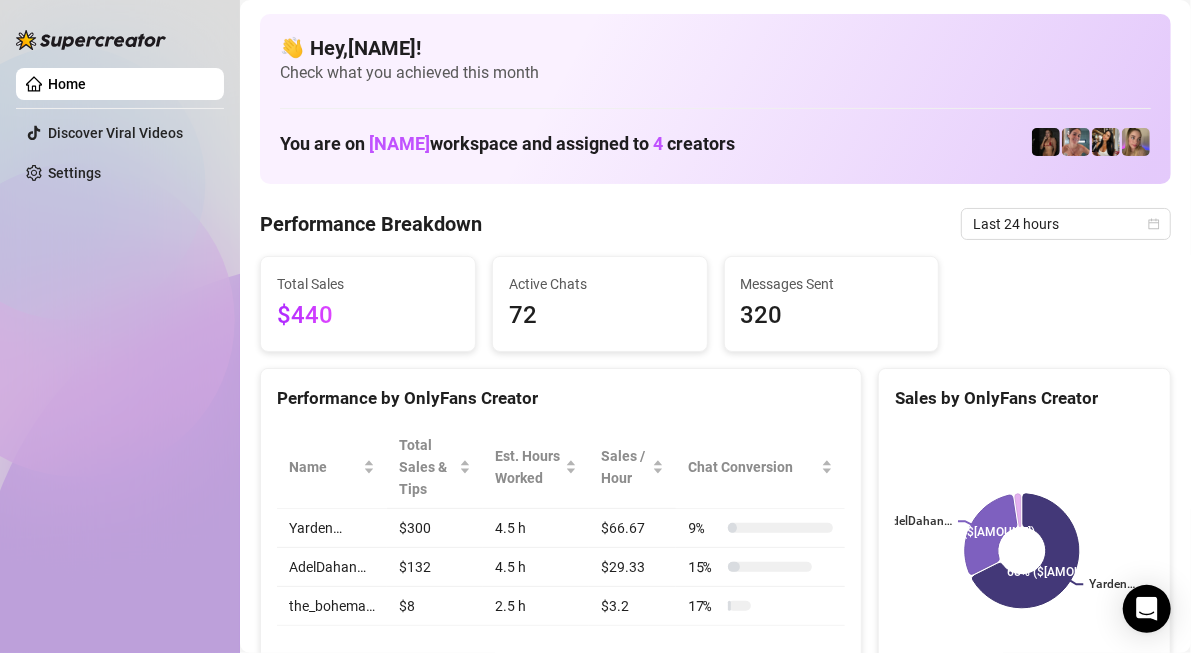 click on "Home" at bounding box center [67, 84] 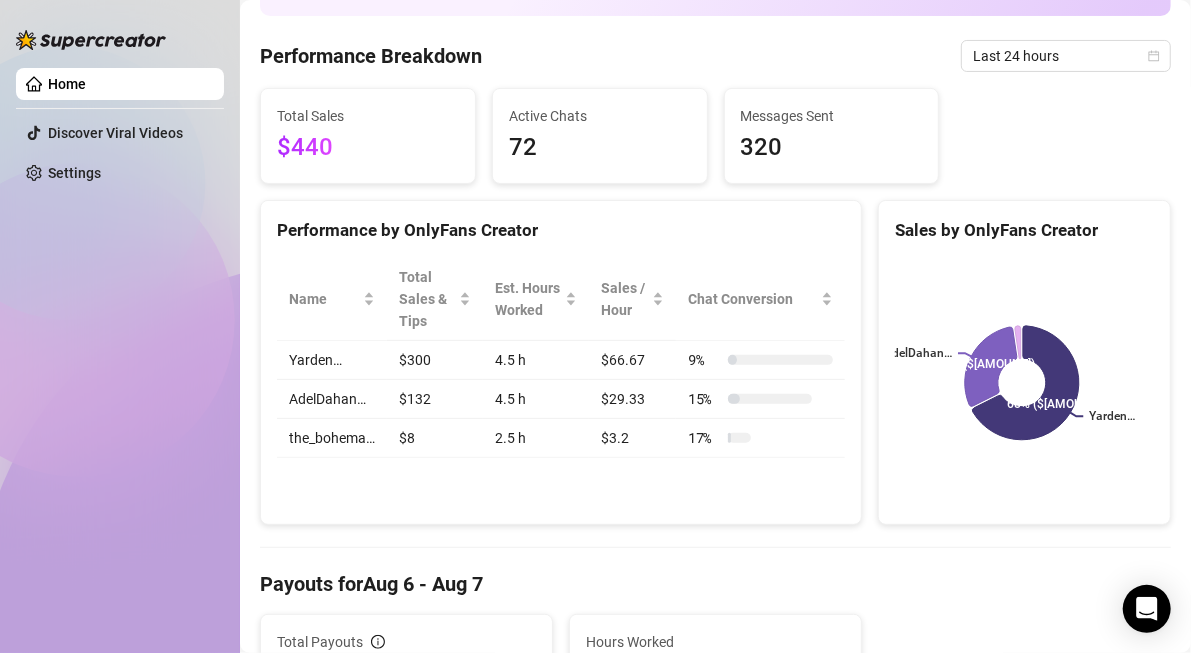 scroll, scrollTop: 0, scrollLeft: 0, axis: both 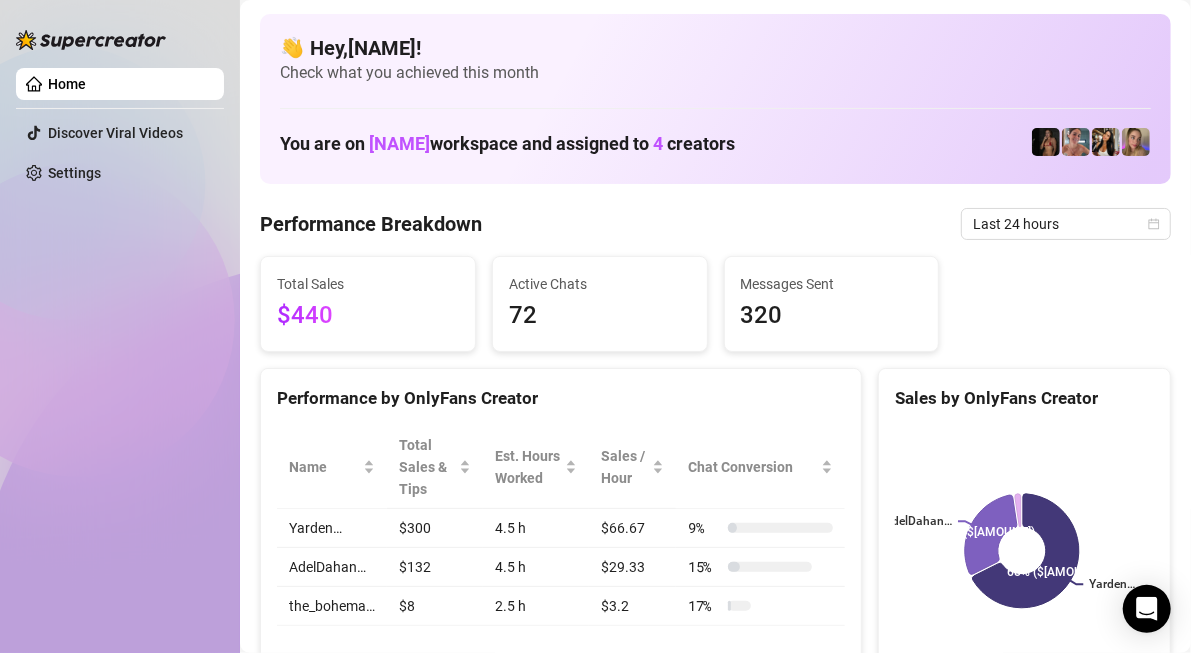 click on "👋 Hey,  Roey pahima ! Check what you achieved this month You are on   Marko  workspace and assigned to   4   creators Performance Breakdown Last 24 hours Total Sales $440 Active Chats 72 Messages Sent 320 Performance by OnlyFans Creator Name Total Sales & Tips Est. Hours Worked Sales / Hour Chat Conversion Yarden… $300 4.5 h $66.67 9 % AdelDahan… $132 4.5 h $29.33 15 % the_bohema… $8 2.5 h $3.2 17 % Sales by OnlyFans Creator Yarden… AdelDahan… 68% ($300) 30% ($132) Payouts for  Aug 6 - Aug 7 Total Payouts $44 Hours Worked 4.5 Breakdown Hours Worked 4.5 X Hourly Rate $0 + Sales $440 X Commissions 10 % = Payouts $44 Activity Sales by Aug 6 - Aug 7 PPV Sales ( $140 ) Tips ( $300 ) Engagement by Aug 6 - Aug 7 Messages Sent Fans Engaged With Est. Hours Worked Messages Breakdown Last 24 hours Messages PPVs Account Message Media Price When Sent When Purchased AdelDahan אויש בודקת לך עכשיו מאמי 😂 Free Aug 7, 10:27 PM — View Chat AdelDahan מתה על זה ועלייך ❤️ Free" at bounding box center [715, 2050] 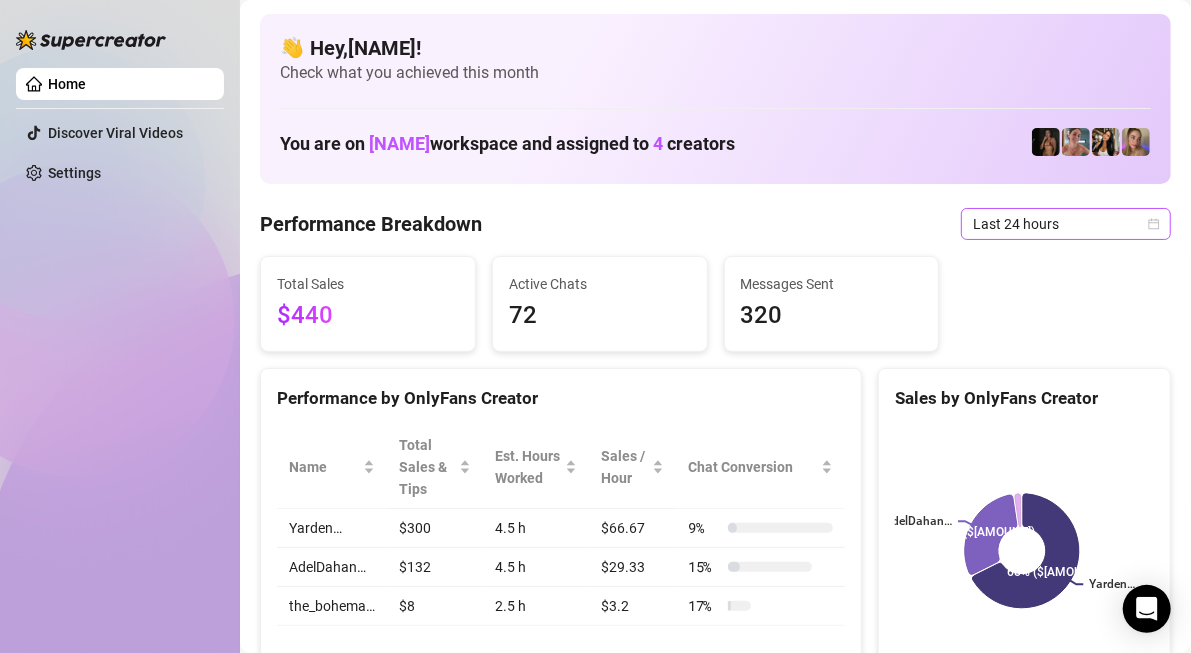 click on "Last 24 hours" at bounding box center [1066, 224] 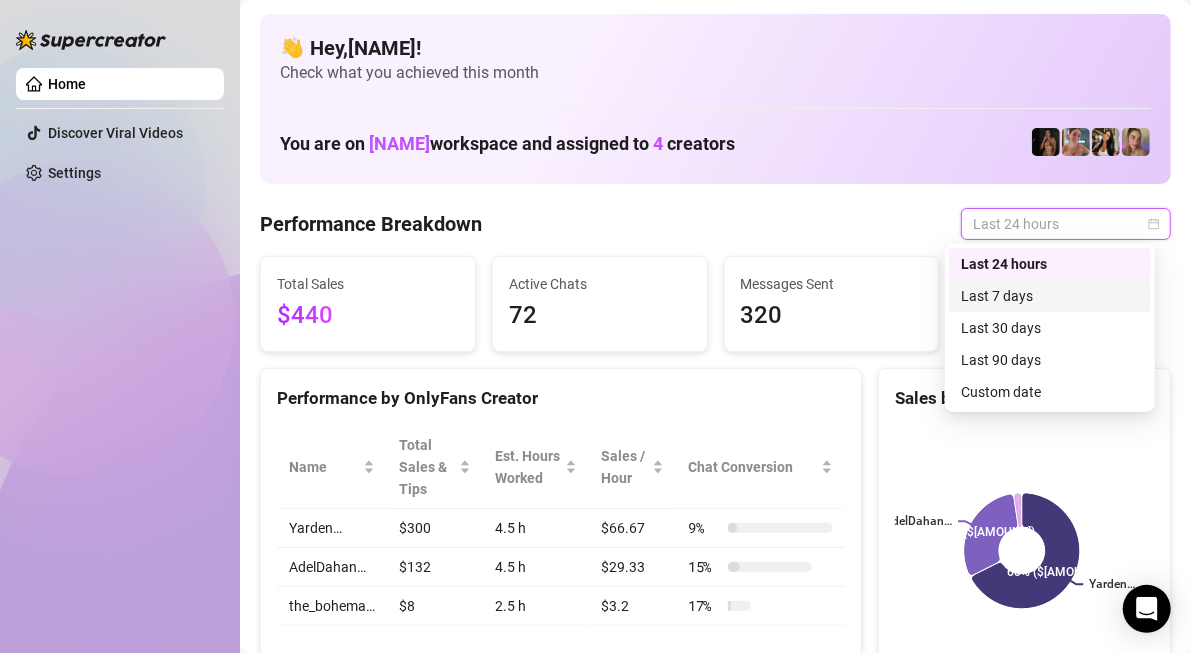 drag, startPoint x: 991, startPoint y: 291, endPoint x: 1015, endPoint y: 256, distance: 42.43819 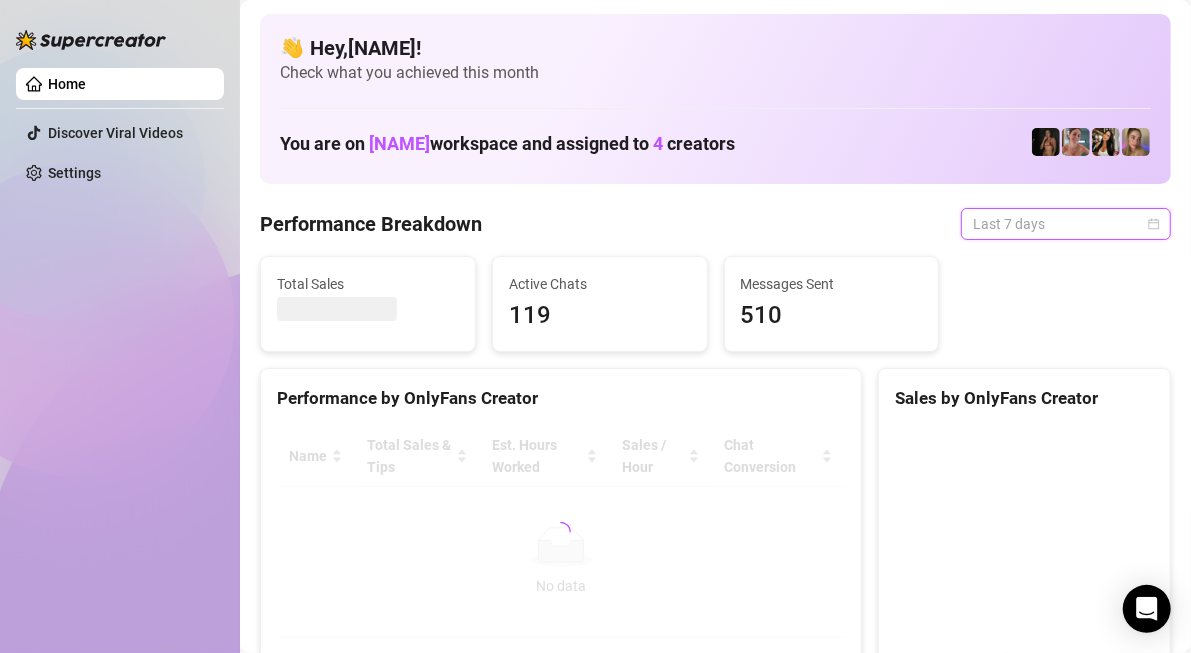 click on "Last 7 days" at bounding box center [1066, 224] 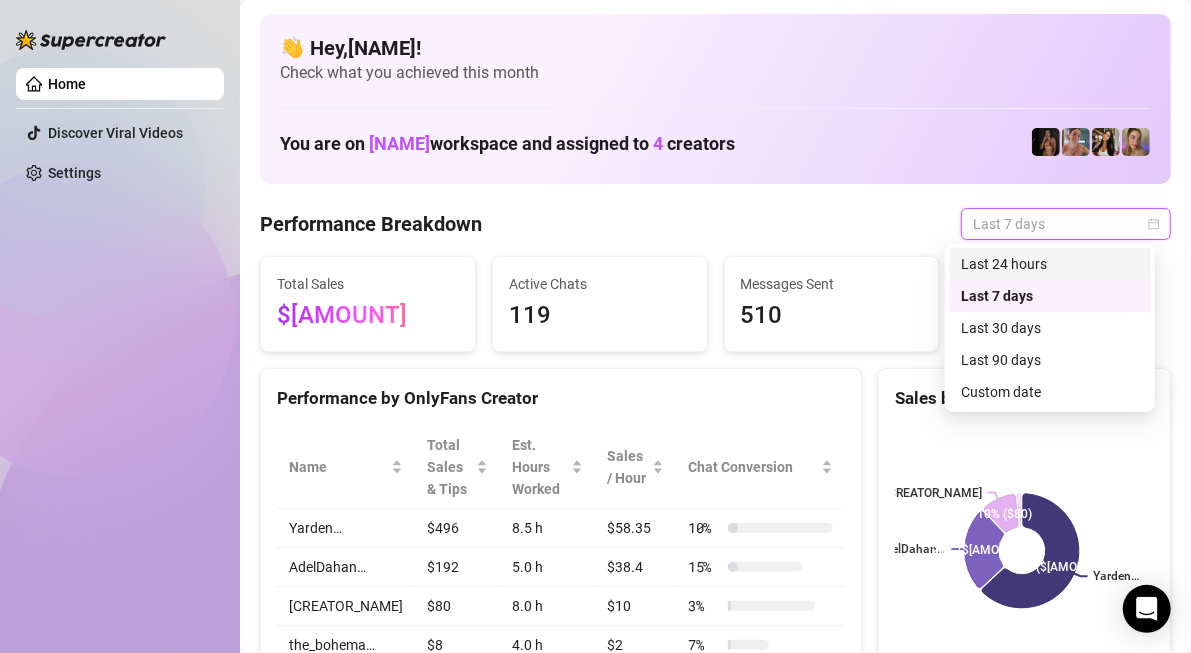 click on "Last 24 hours" at bounding box center [1050, 264] 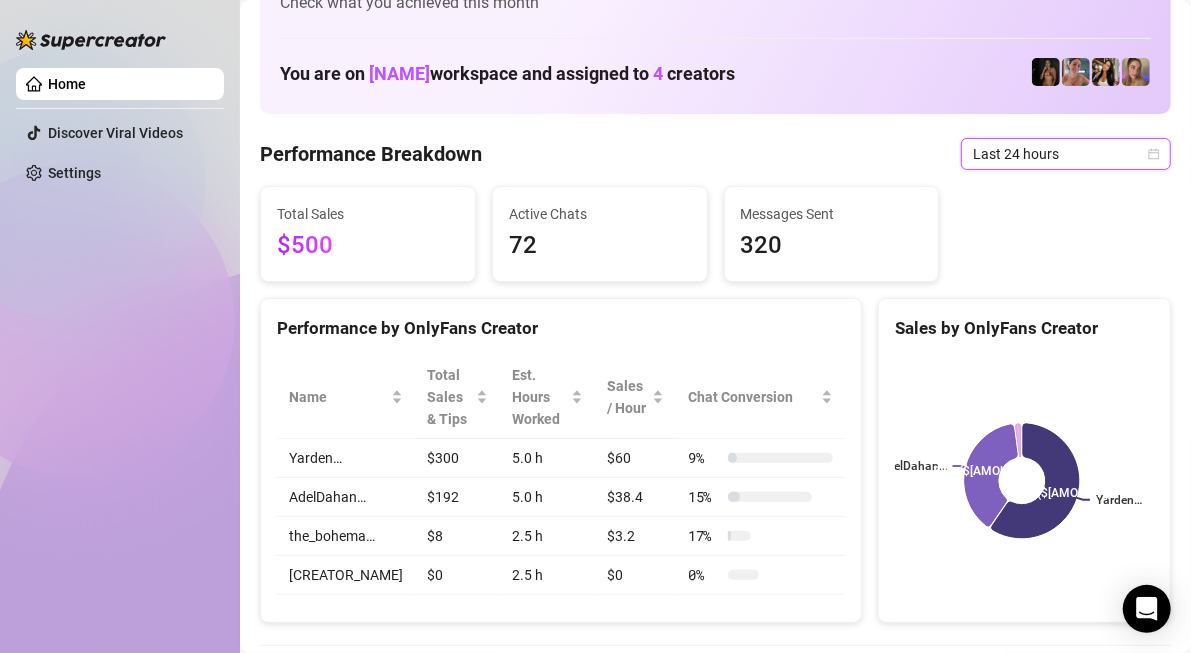 scroll, scrollTop: 100, scrollLeft: 0, axis: vertical 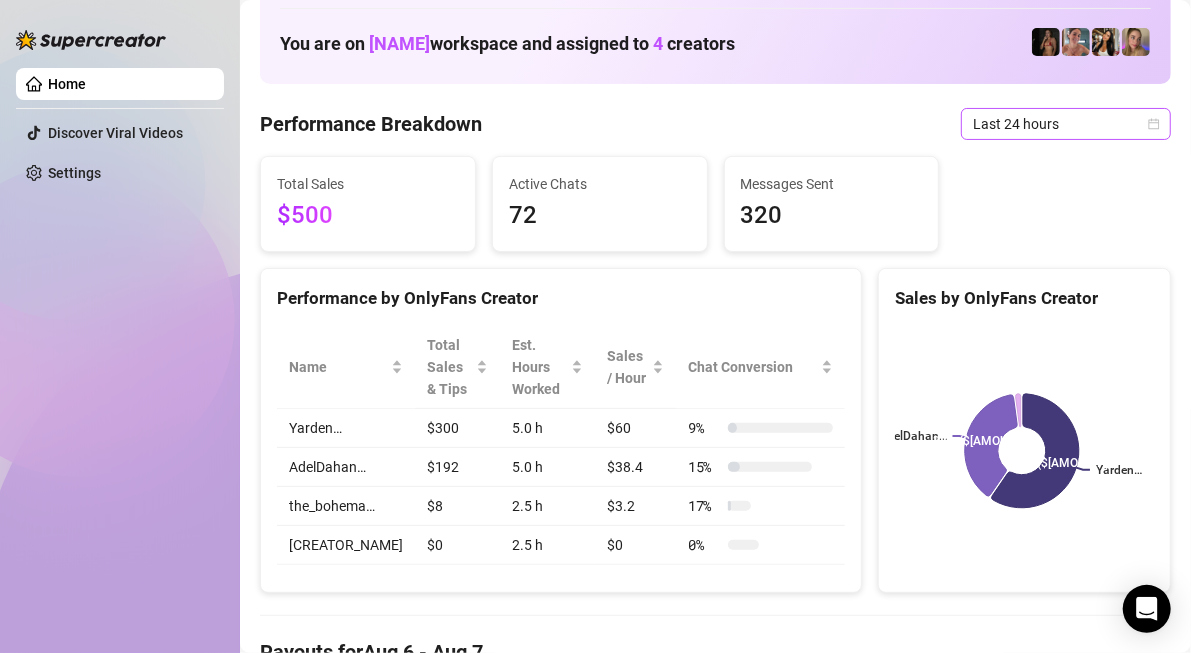click 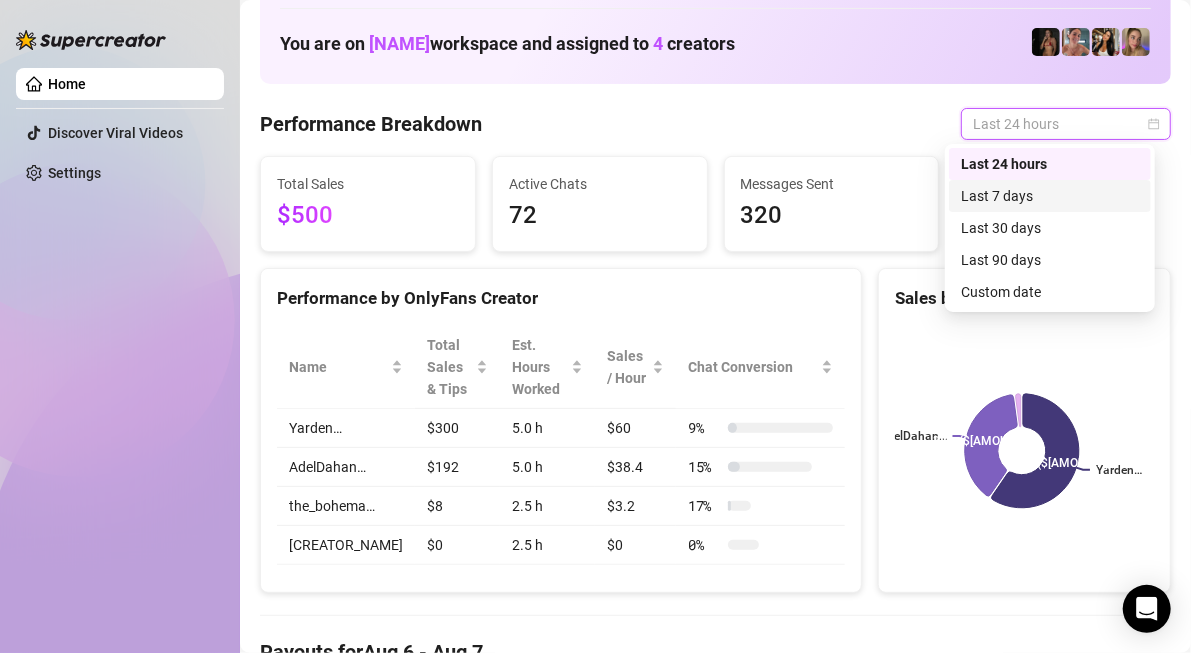drag, startPoint x: 1029, startPoint y: 193, endPoint x: 1031, endPoint y: 128, distance: 65.03076 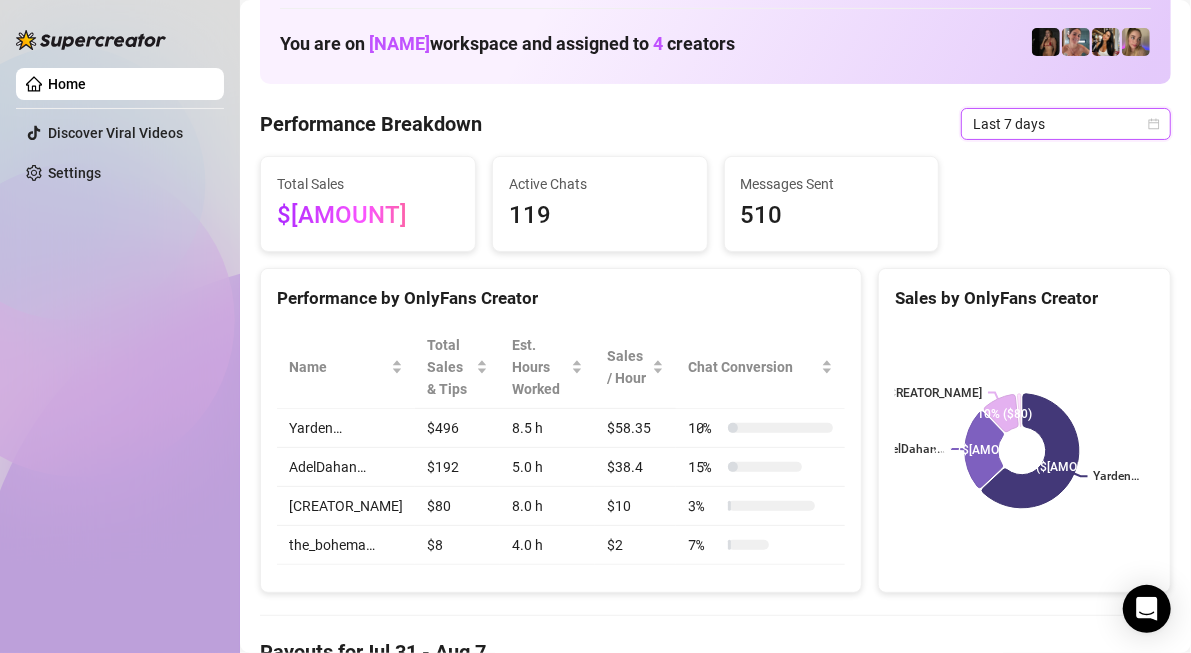 click on "Last 7 days" at bounding box center (1066, 124) 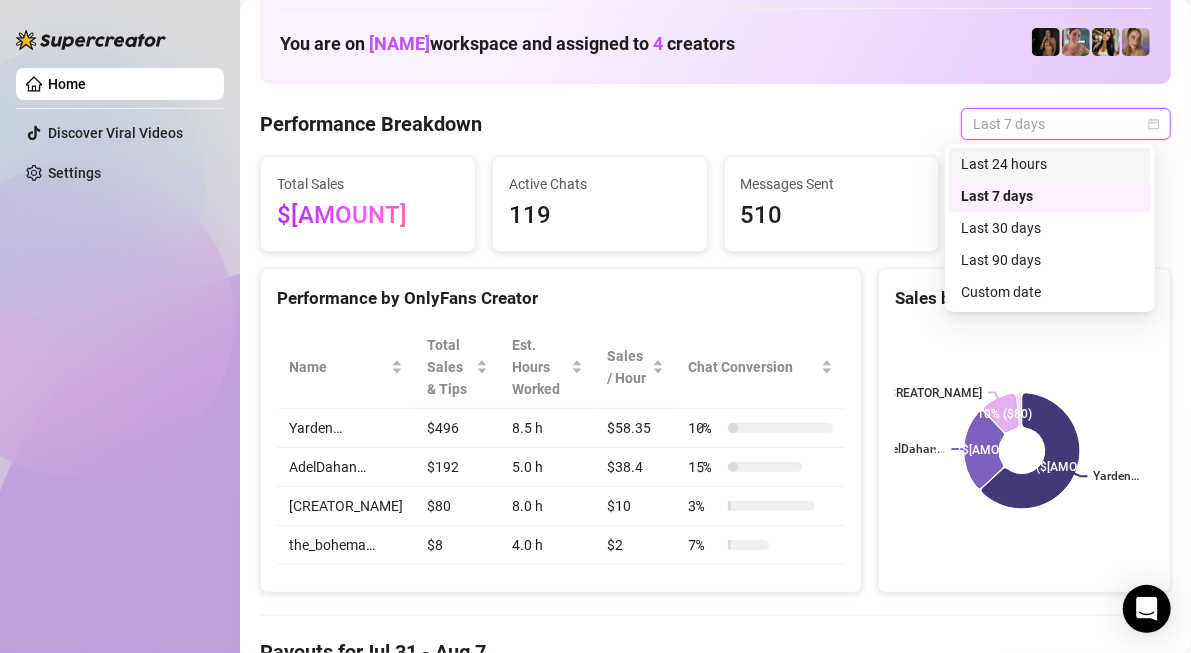 click on "Last 24 hours" at bounding box center (1050, 164) 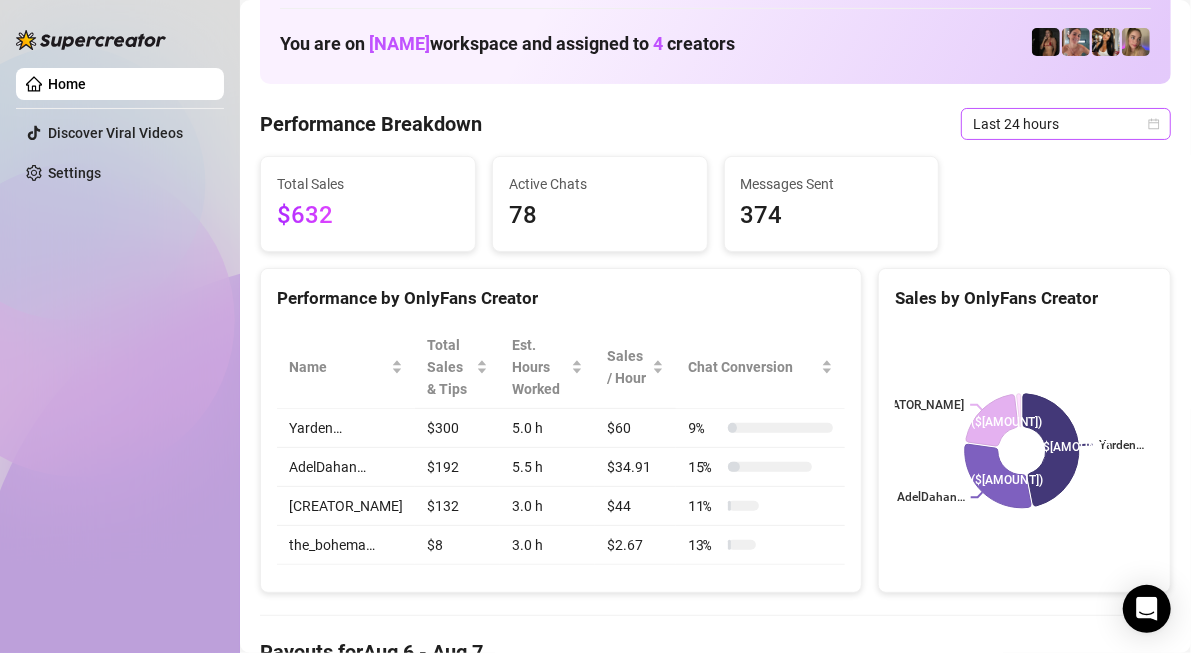 drag, startPoint x: 977, startPoint y: 143, endPoint x: 986, endPoint y: 124, distance: 21.023796 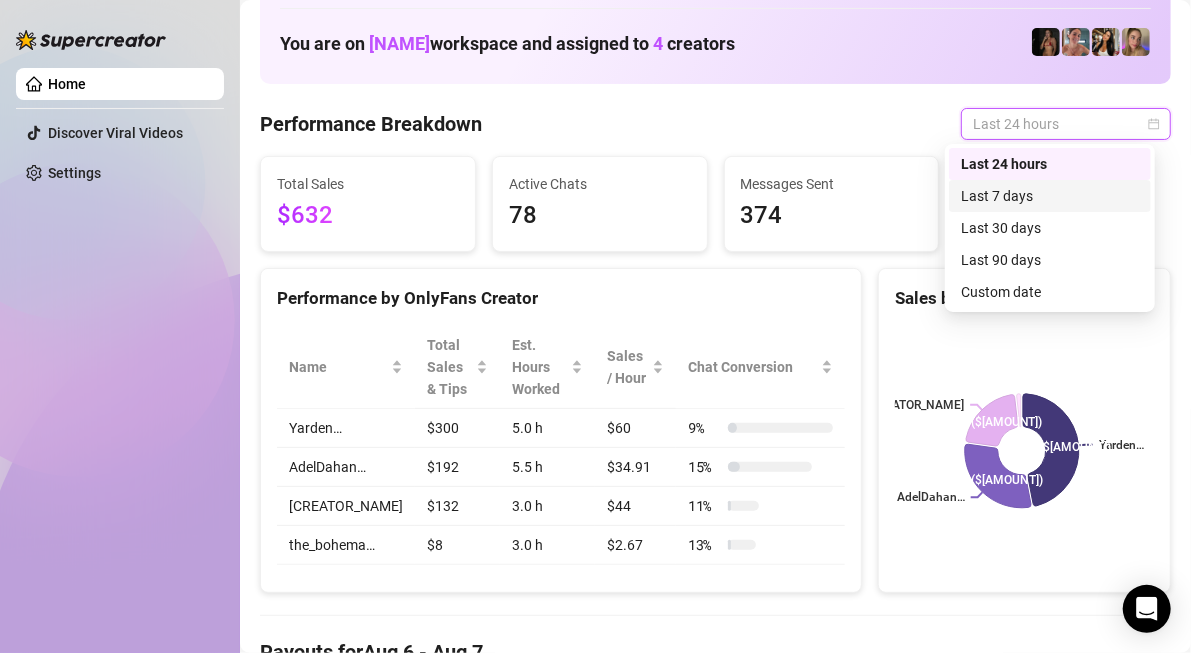 click on "Last 7 days" at bounding box center (1050, 196) 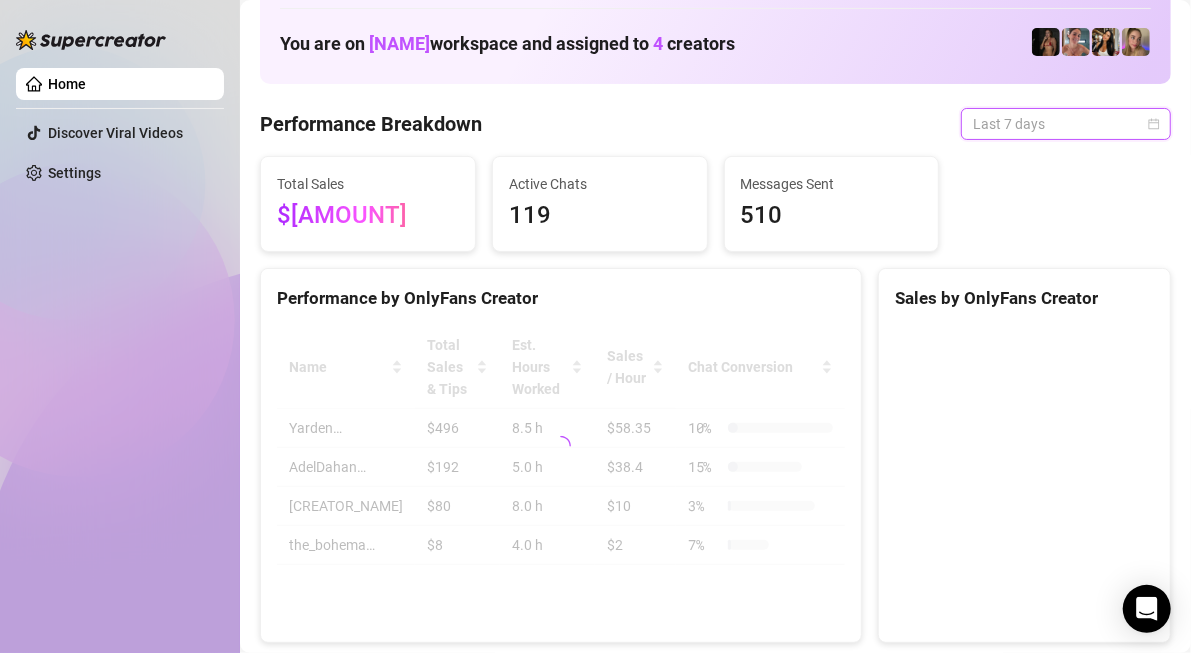 drag, startPoint x: 1005, startPoint y: 113, endPoint x: 992, endPoint y: 147, distance: 36.40055 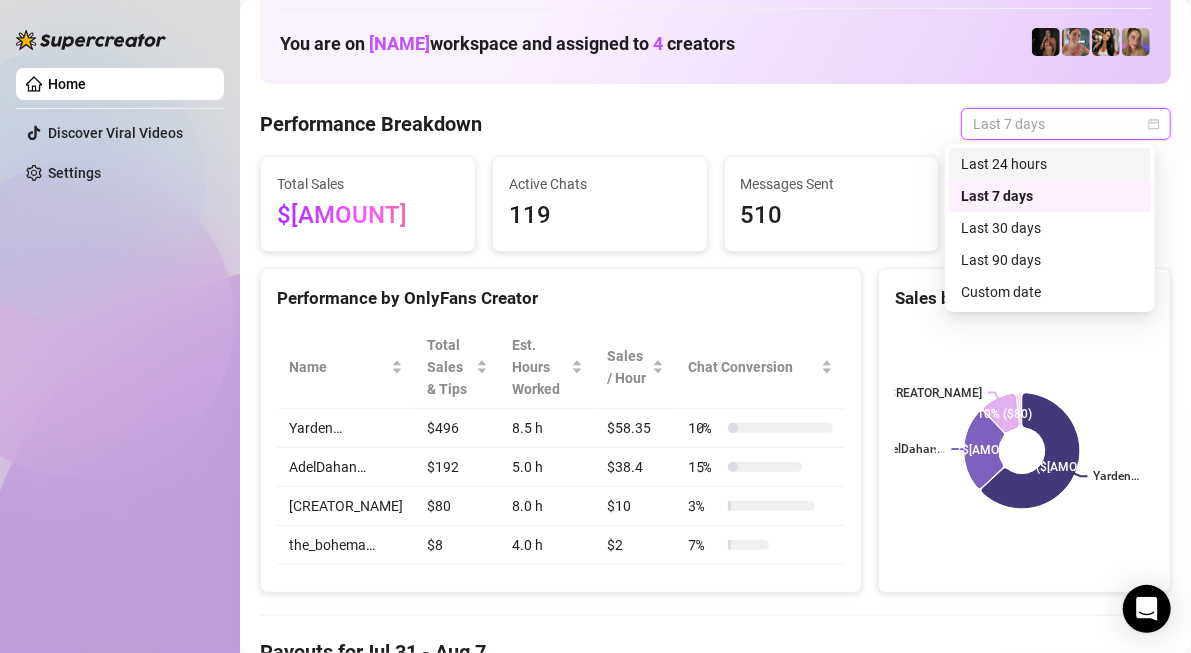 click on "Last 24 hours" at bounding box center (1050, 164) 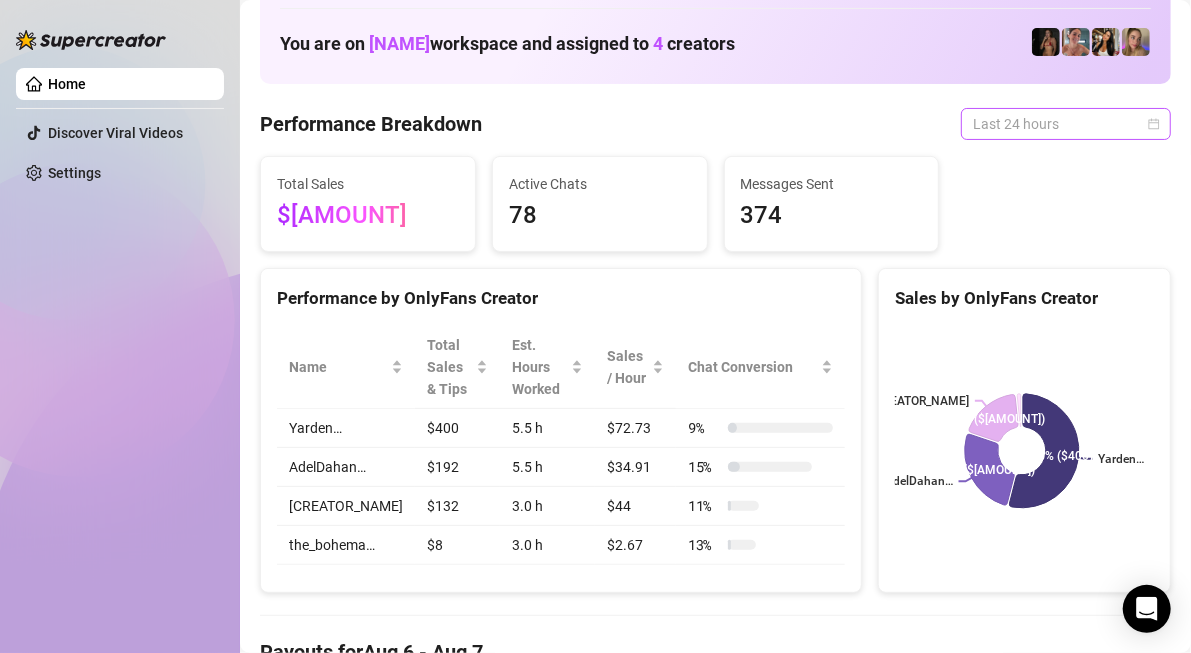 click on "Last 24 hours" at bounding box center (1066, 124) 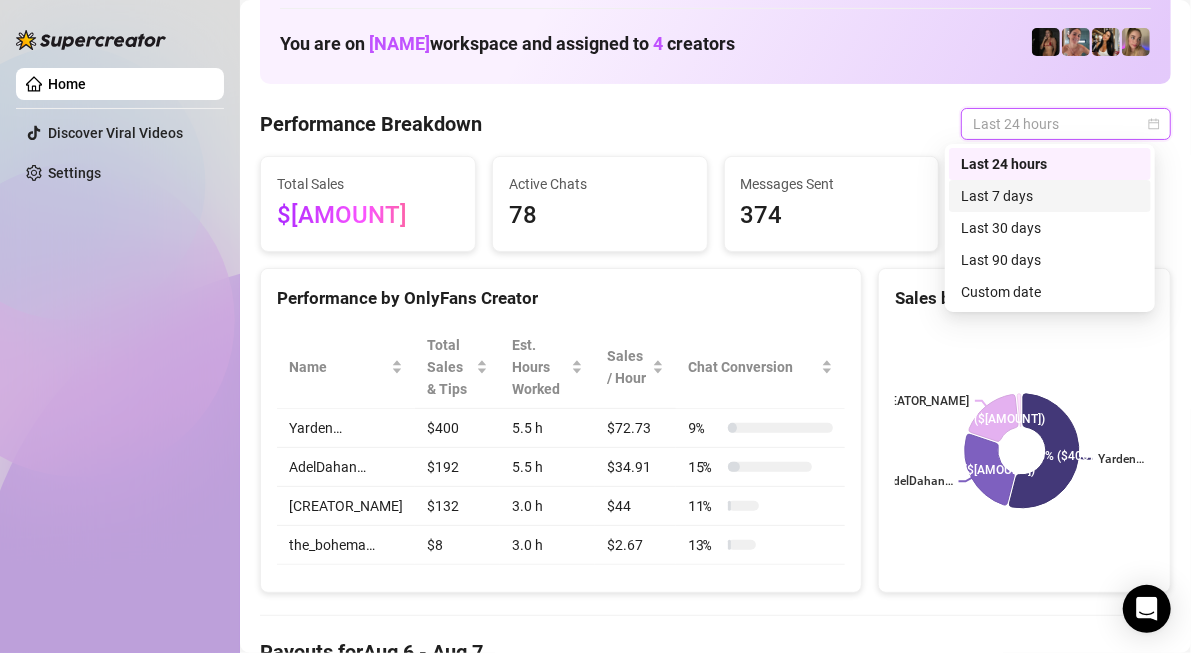 click on "Last 7 days" at bounding box center (1050, 196) 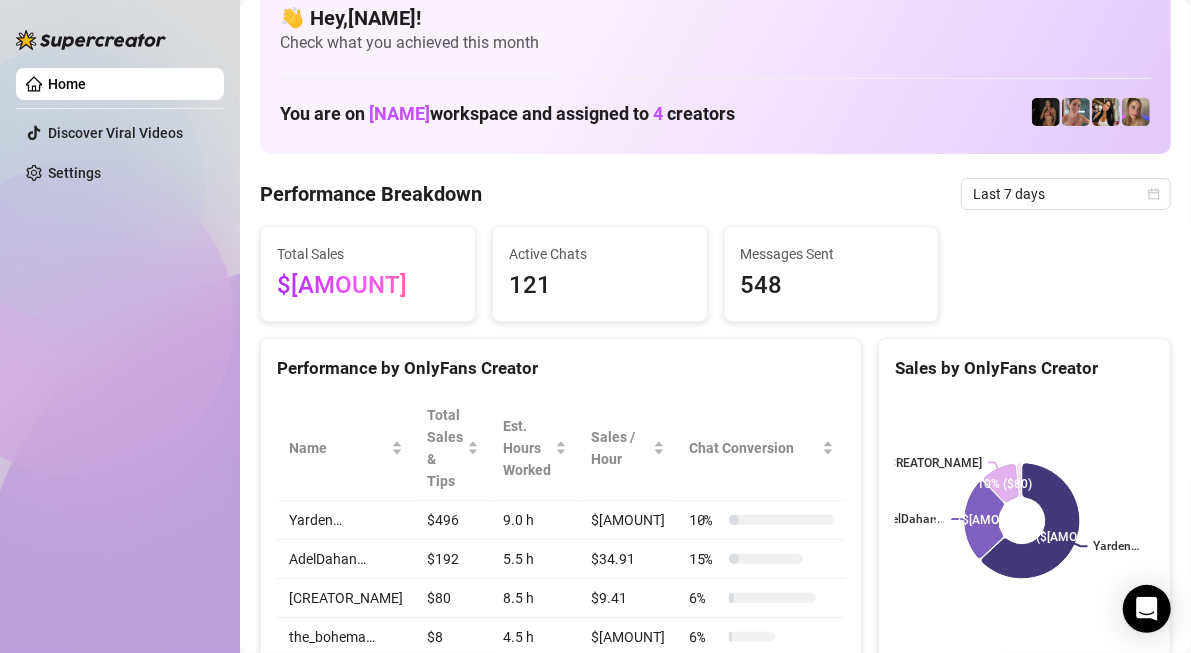scroll, scrollTop: 0, scrollLeft: 0, axis: both 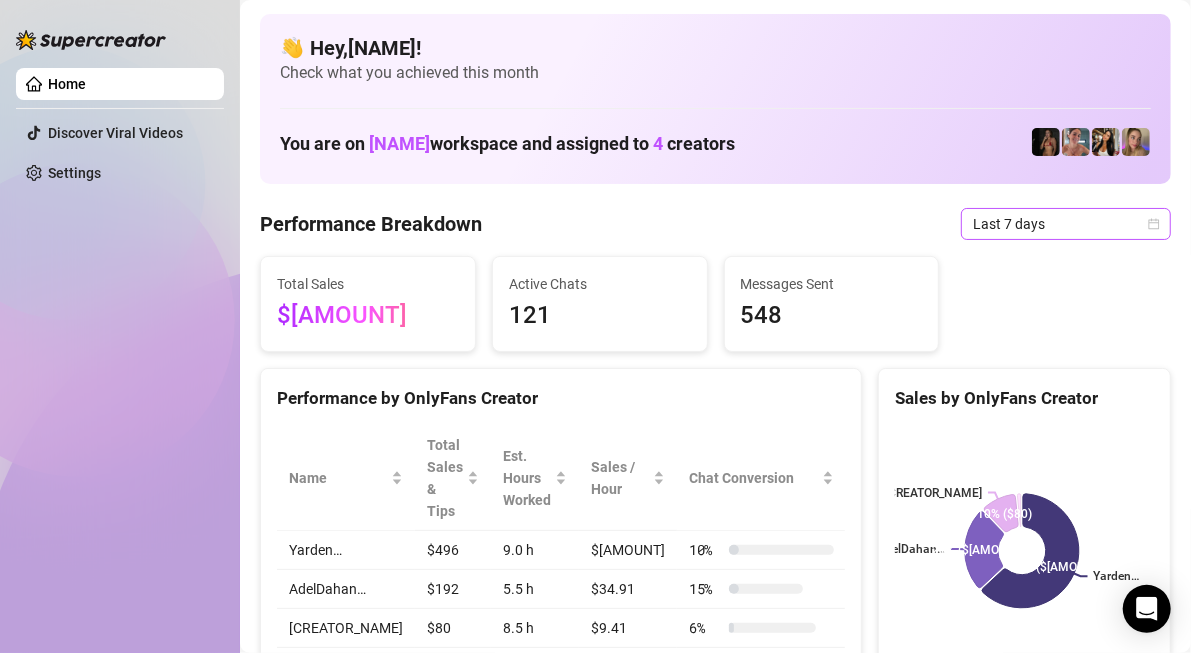 drag, startPoint x: 1076, startPoint y: 216, endPoint x: 1065, endPoint y: 223, distance: 13.038404 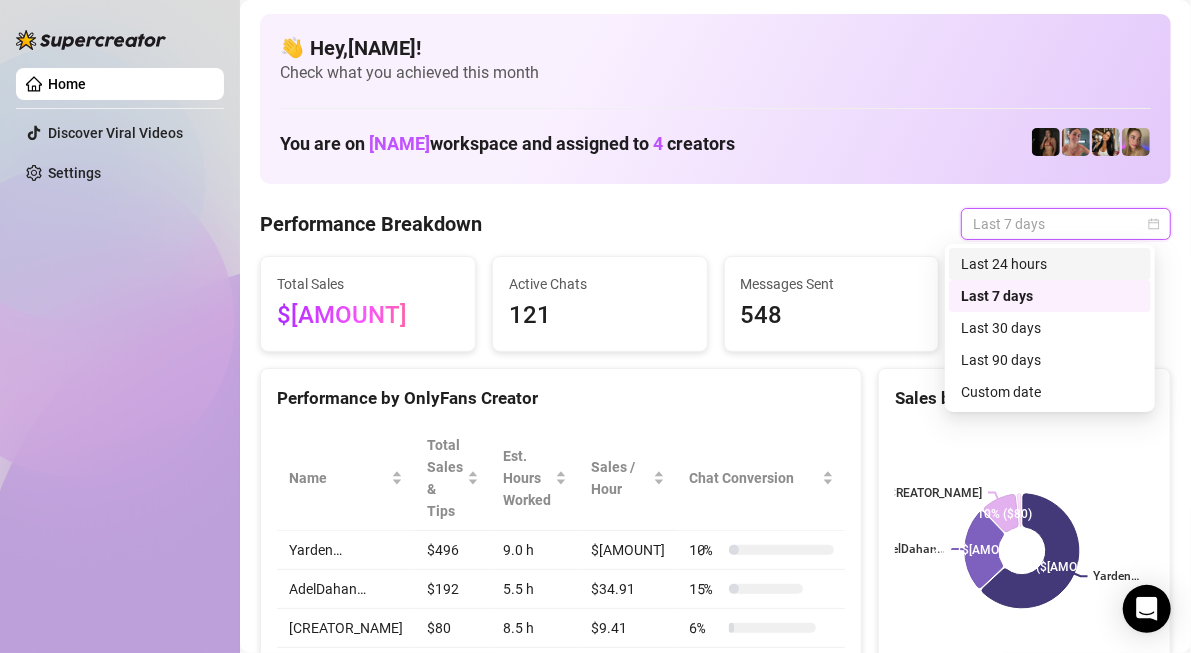 click on "Last 24 hours" at bounding box center [1050, 264] 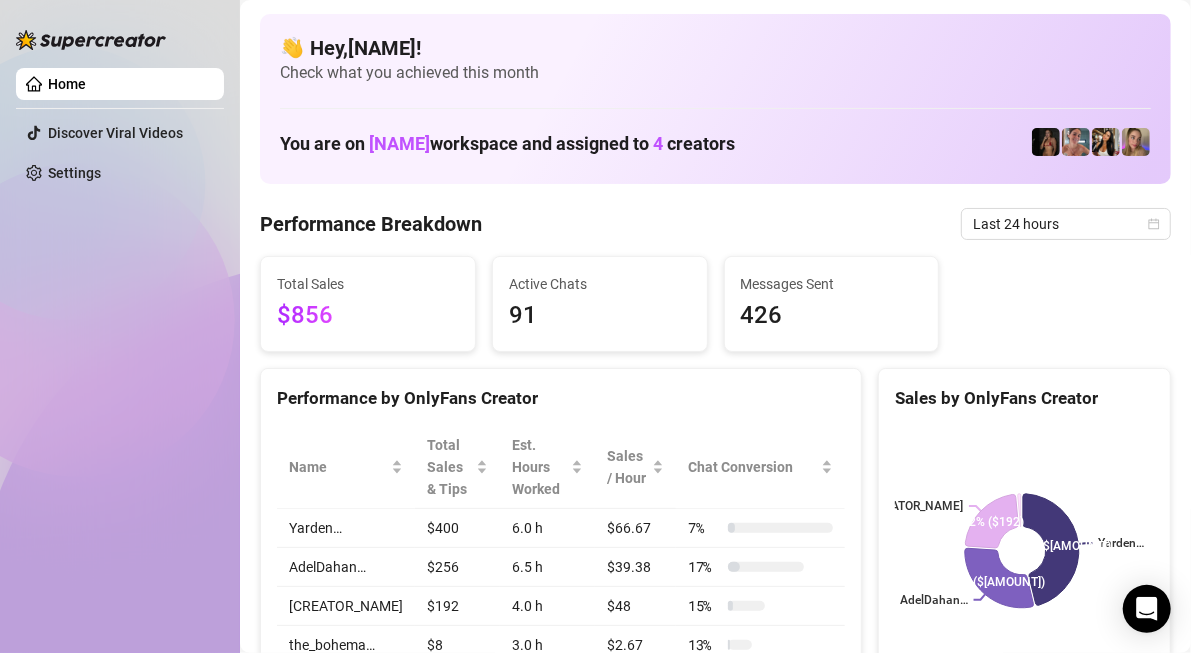click on "👋 Hey,  Roey pahima ! Check what you achieved this month You are on   Marko  workspace and assigned to   4   creators Performance Breakdown Last 24 hours Total Sales $856 Active Chats 91 Messages Sent 426 Performance by OnlyFans Creator Name Total Sales & Tips Est. Hours Worked Sales / Hour Chat Conversion Yarden… $400 6.0 h $66.67 7 % AdelDahan… $256 6.5 h $39.38 17 % Cherry… $192 4.0 h $48 15 % the_bohema… $8 3.0 h $2.67 13 % Sales by OnlyFans Creator Yarden… AdelDahan… Cherry… 47% ($400) 30% ($256) 22% ($192) Payouts for  Aug 7 - Aug 8 Total Payouts $85.6 Hours Worked 6.5 Breakdown Hours Worked 6.5 X Hourly Rate $0 + Sales $856 X Commissions 10 % = Payouts $85.6 Activity Sales by Aug 7 - Aug 8 PPV Sales ( $548 ) Tips ( $308 ) Engagement by Aug 7 - Aug 8 Messages Sent Fans Engaged With Est. Hours Worked Messages Breakdown Last 24 hours Messages PPVs Account Message Media Price When Sent When Purchased AdelDahan אויש בודקת לך עכשיו מאמי 😂 Free Aug 7, 10:27 PM — Free" at bounding box center [715, 2052] 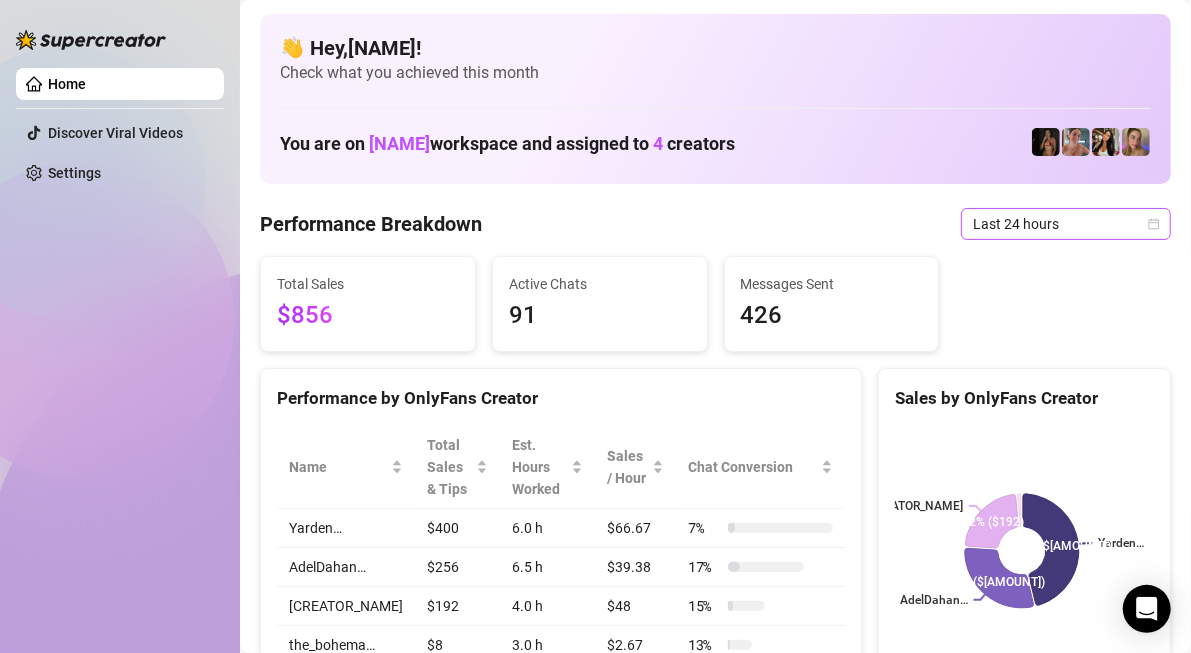 drag, startPoint x: 1085, startPoint y: 211, endPoint x: 1079, endPoint y: 222, distance: 12.529964 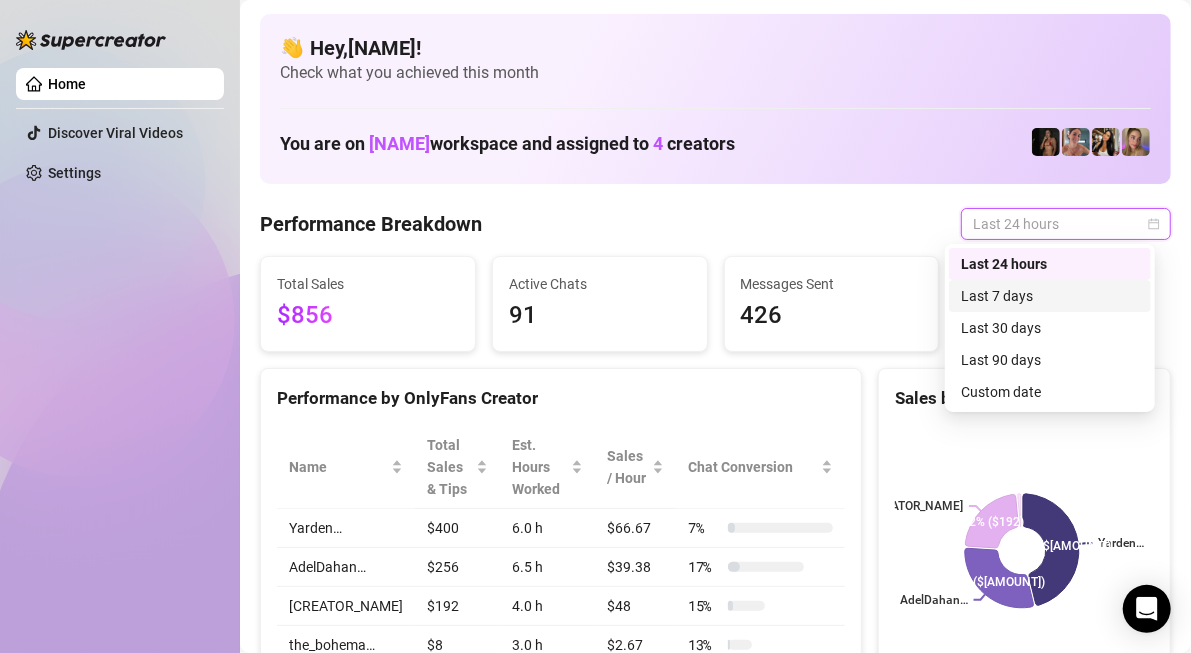click on "Last 24 hours" at bounding box center (1050, 264) 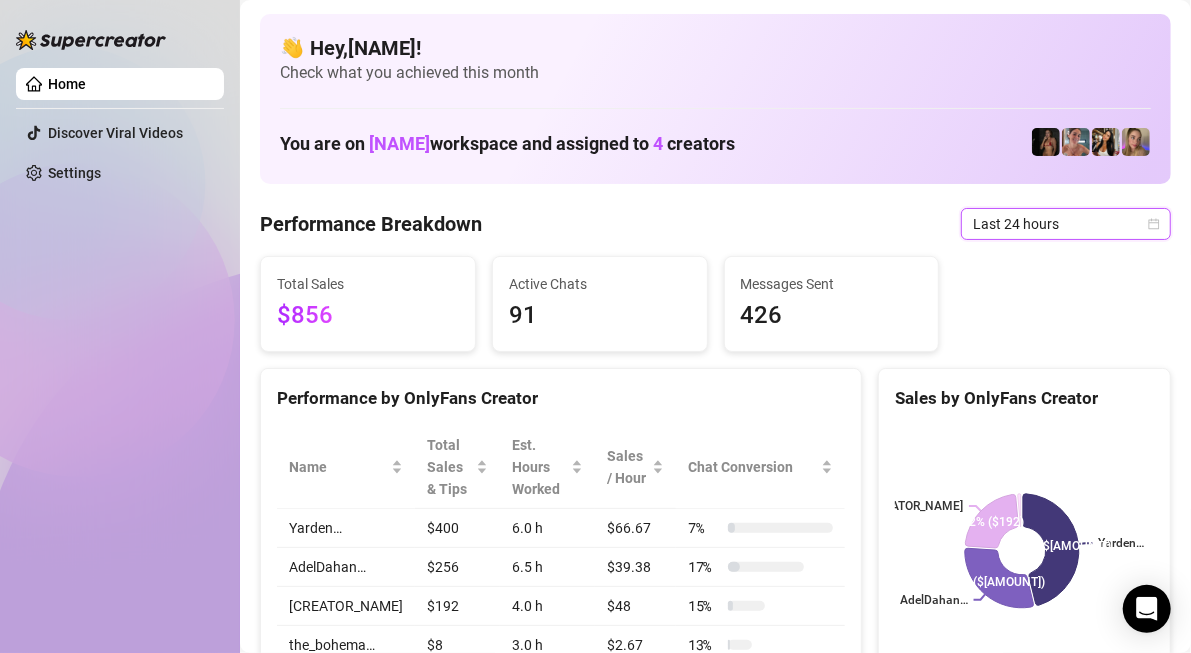 click on "Last 24 hours" at bounding box center [1066, 224] 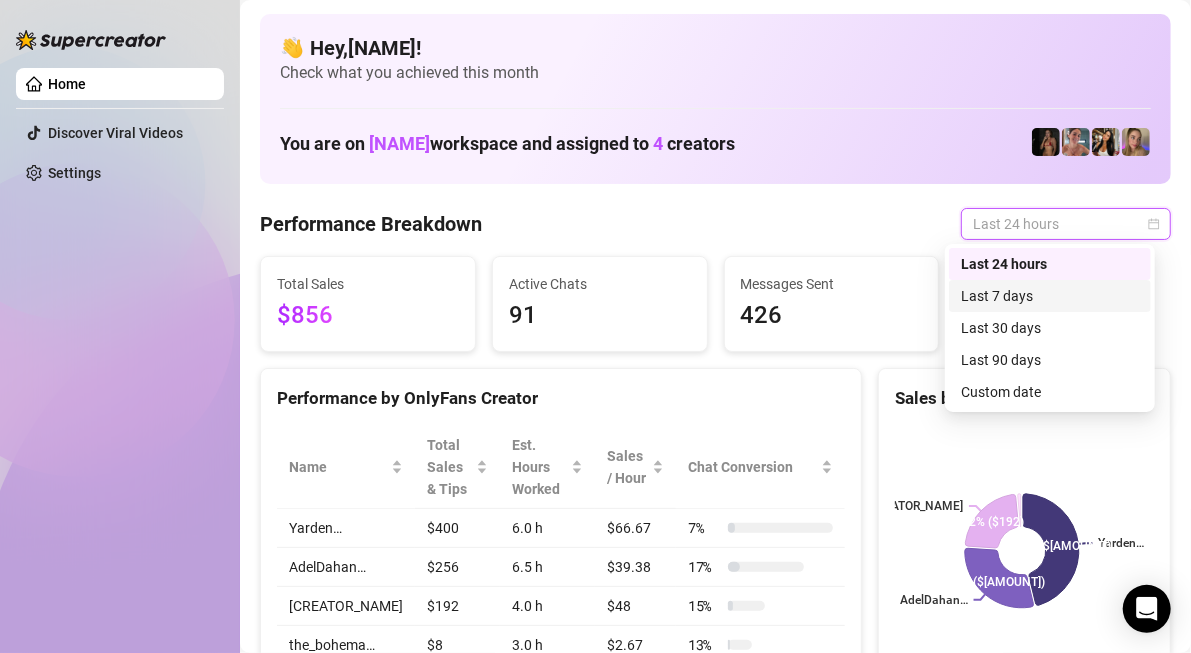 click on "Last 7 days" at bounding box center [1050, 296] 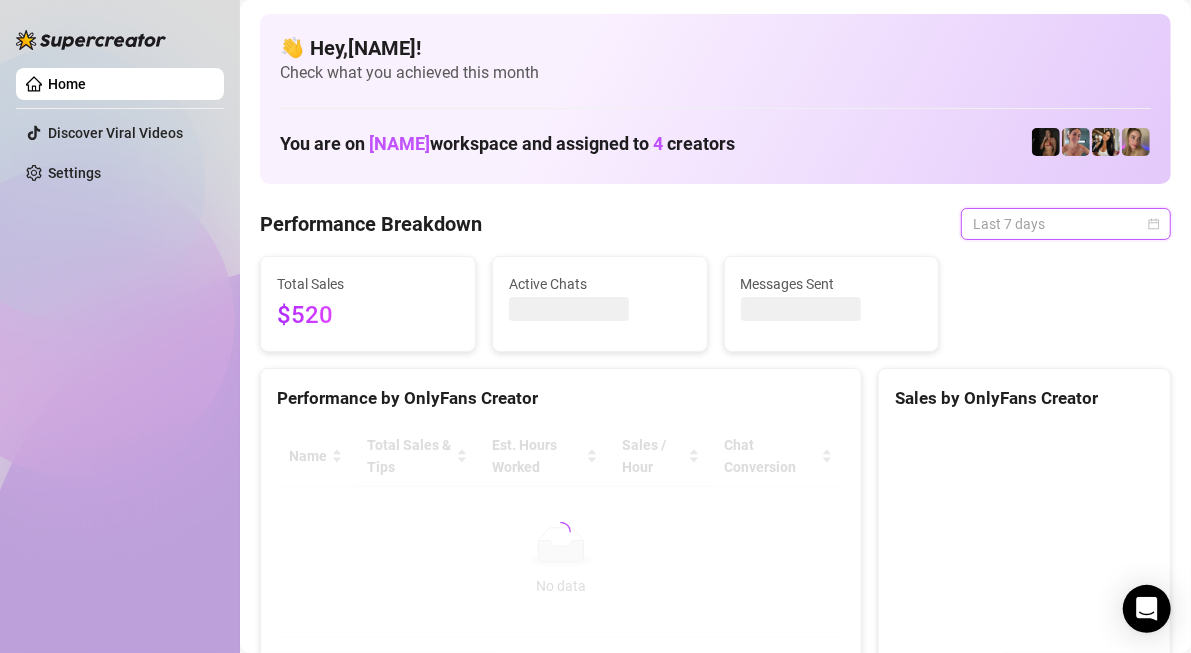 drag, startPoint x: 1032, startPoint y: 222, endPoint x: 1043, endPoint y: 261, distance: 40.5216 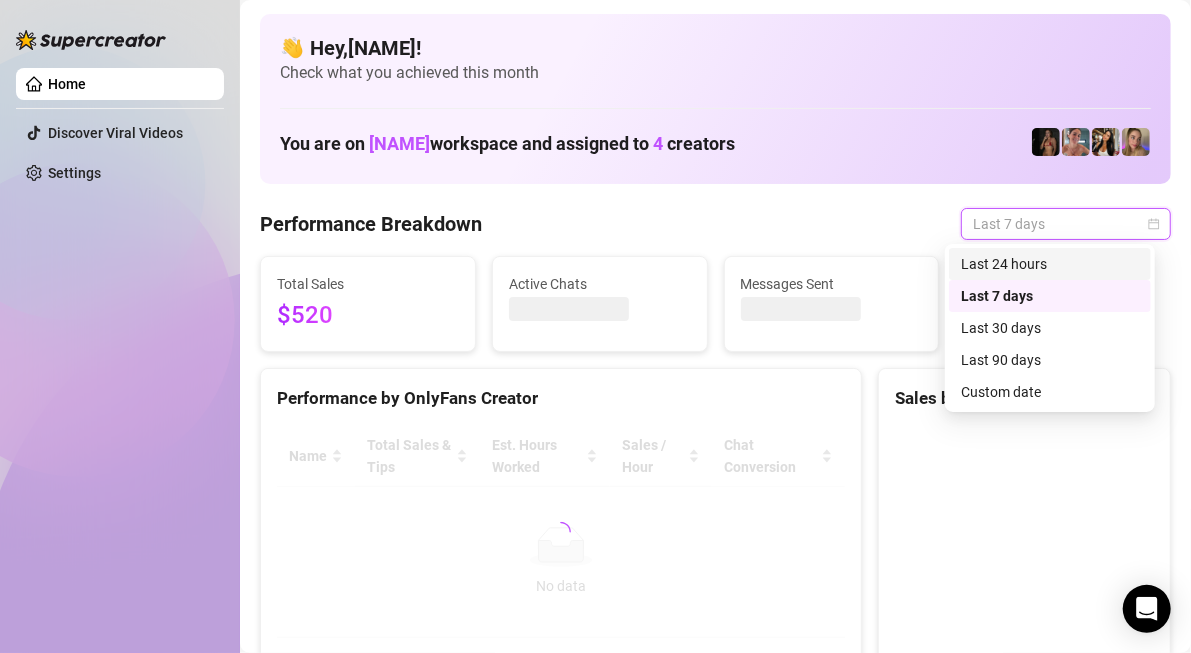 click on "Last 24 hours" at bounding box center [1050, 264] 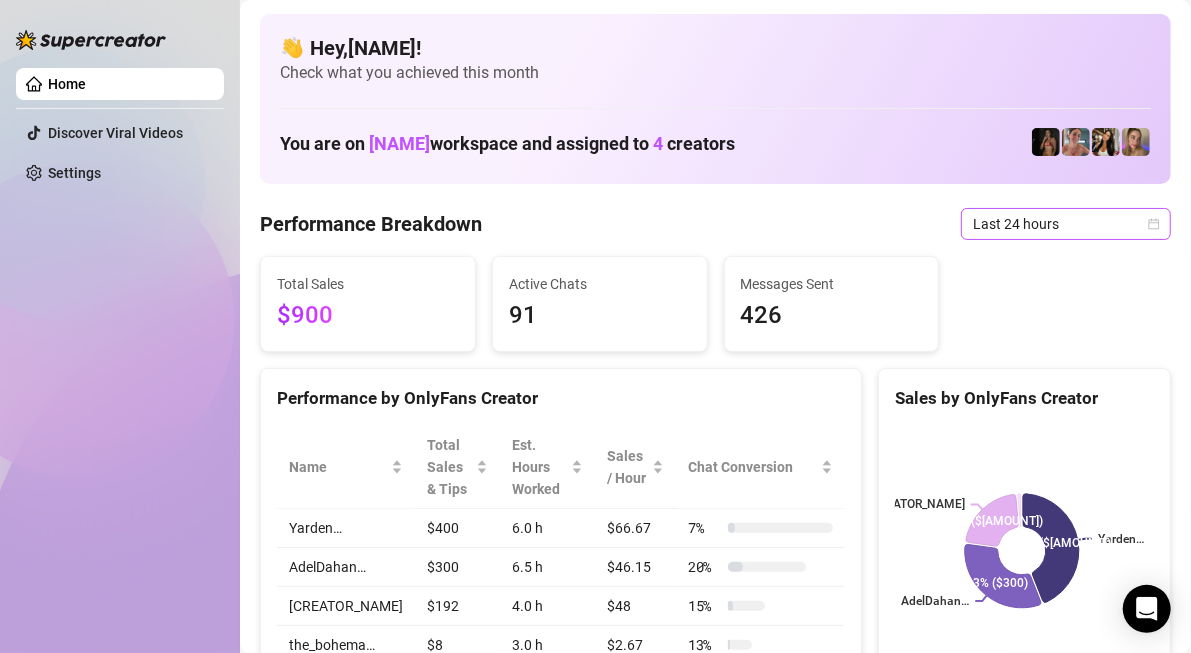 drag, startPoint x: 1049, startPoint y: 248, endPoint x: 1039, endPoint y: 222, distance: 27.856777 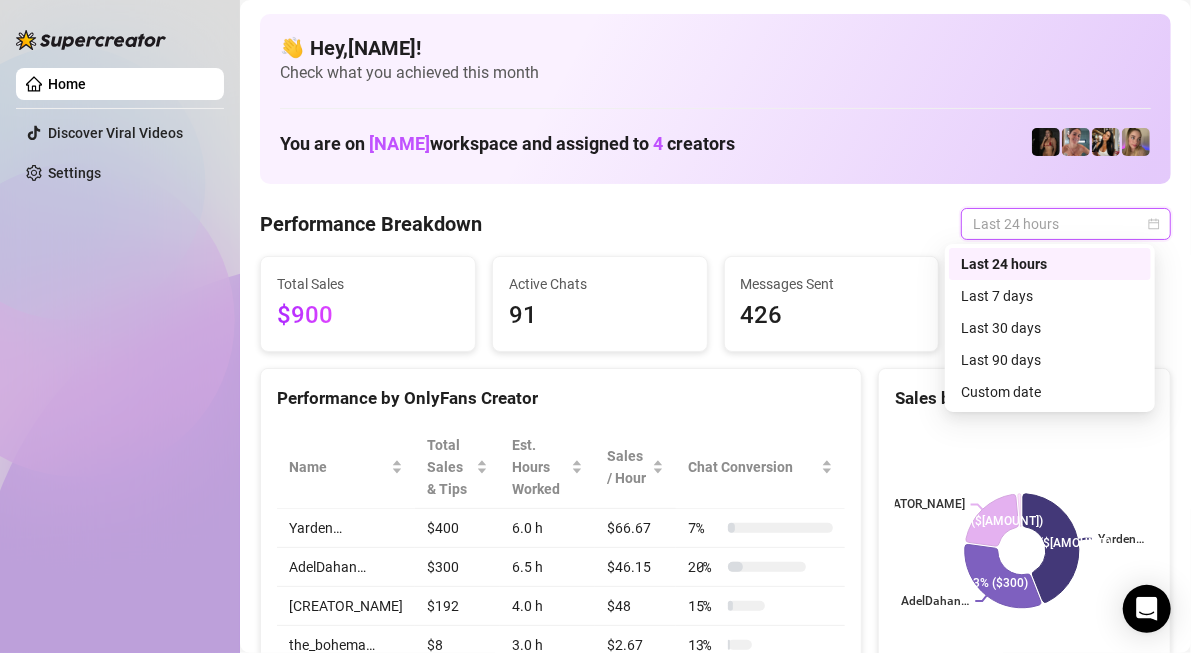 click on "Last 7 days" at bounding box center (1050, 296) 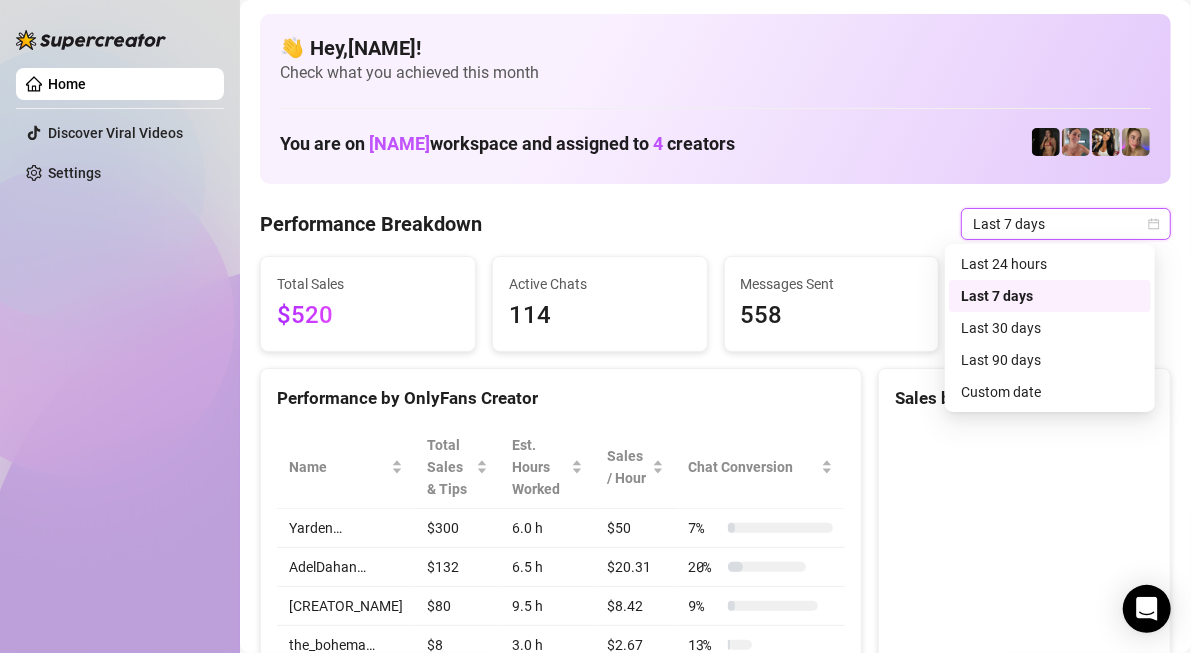click on "Total Sales $520 Active Chats 114 Messages Sent 558" at bounding box center [715, 304] 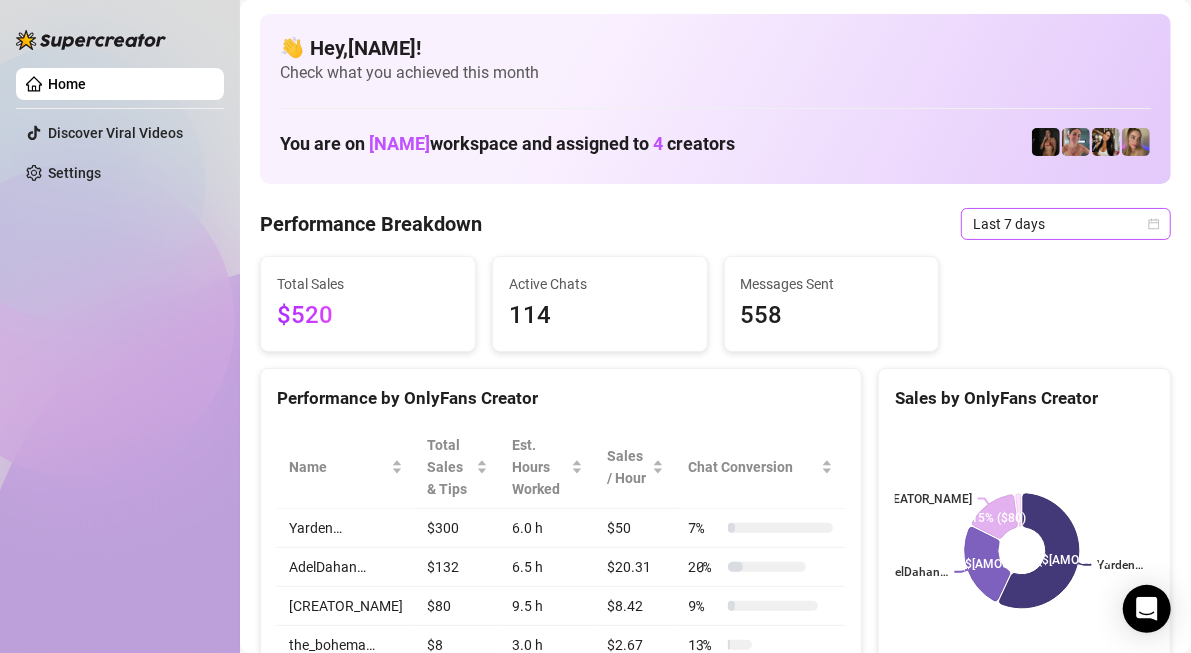click on "Last 7 days" at bounding box center (1066, 224) 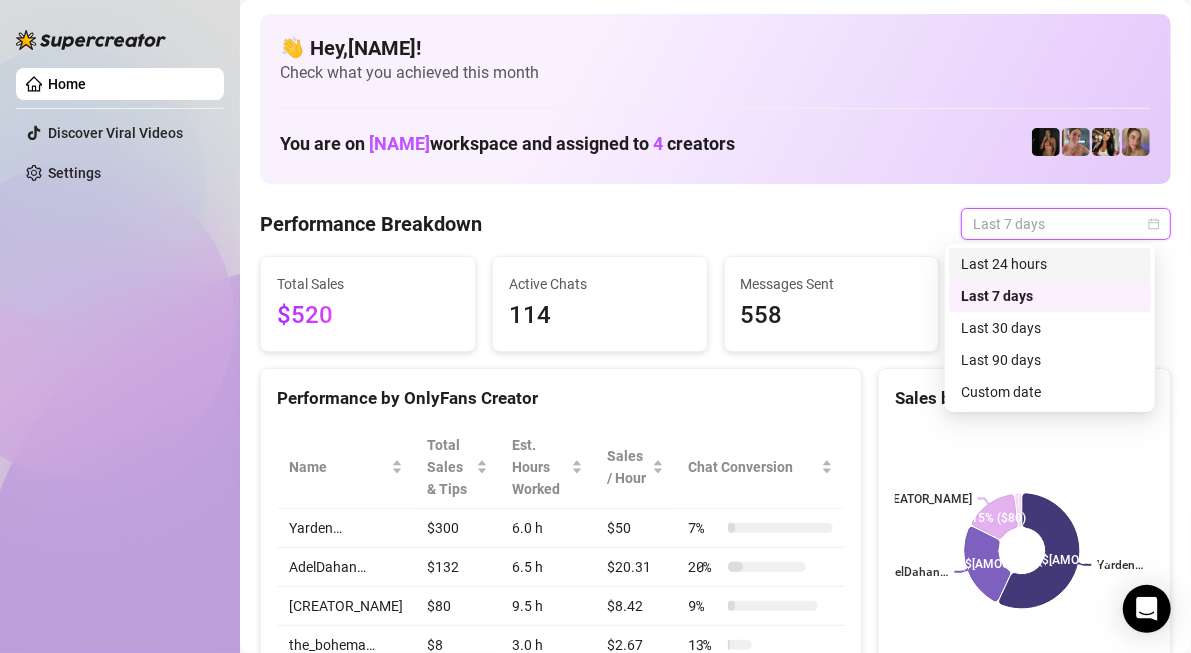 click on "Last 24 hours" at bounding box center [1050, 264] 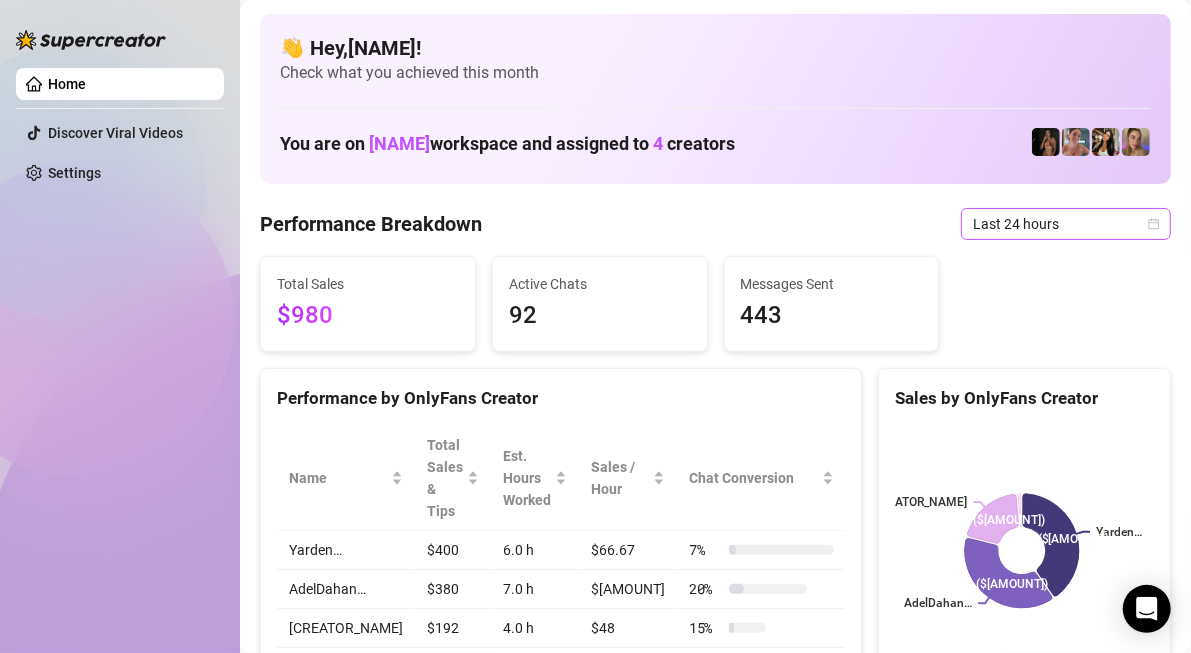 click on "Last 24 hours" at bounding box center [1066, 224] 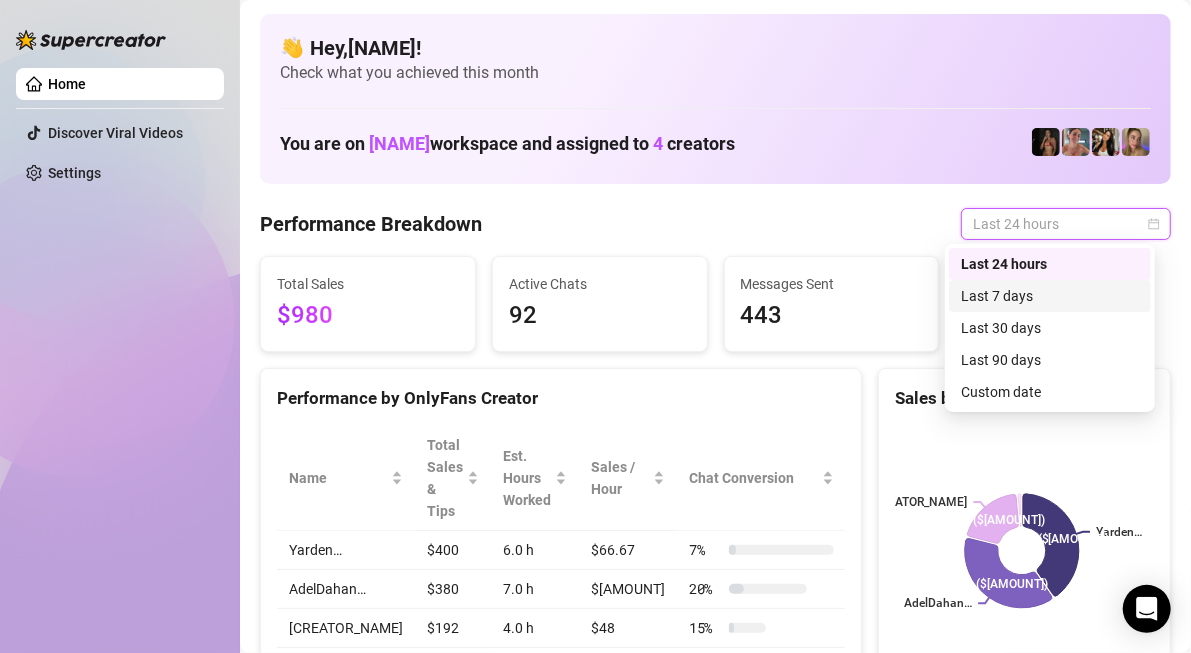 drag, startPoint x: 1021, startPoint y: 301, endPoint x: 1045, endPoint y: 234, distance: 71.168816 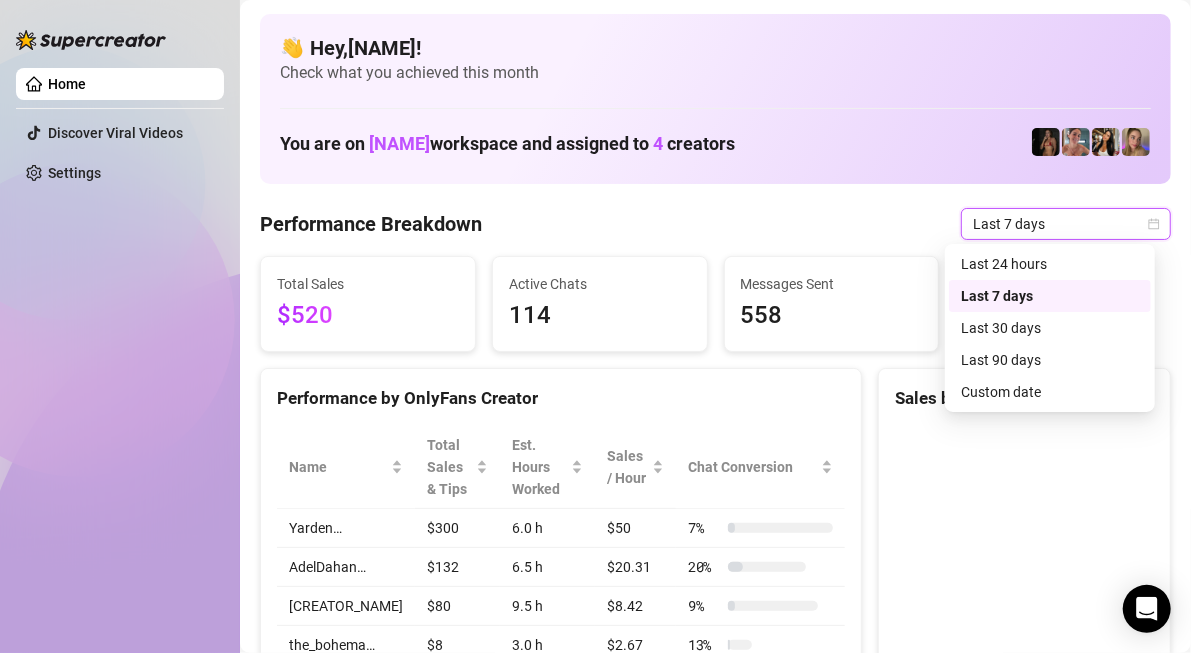 click on "Last 7 days" at bounding box center (1066, 224) 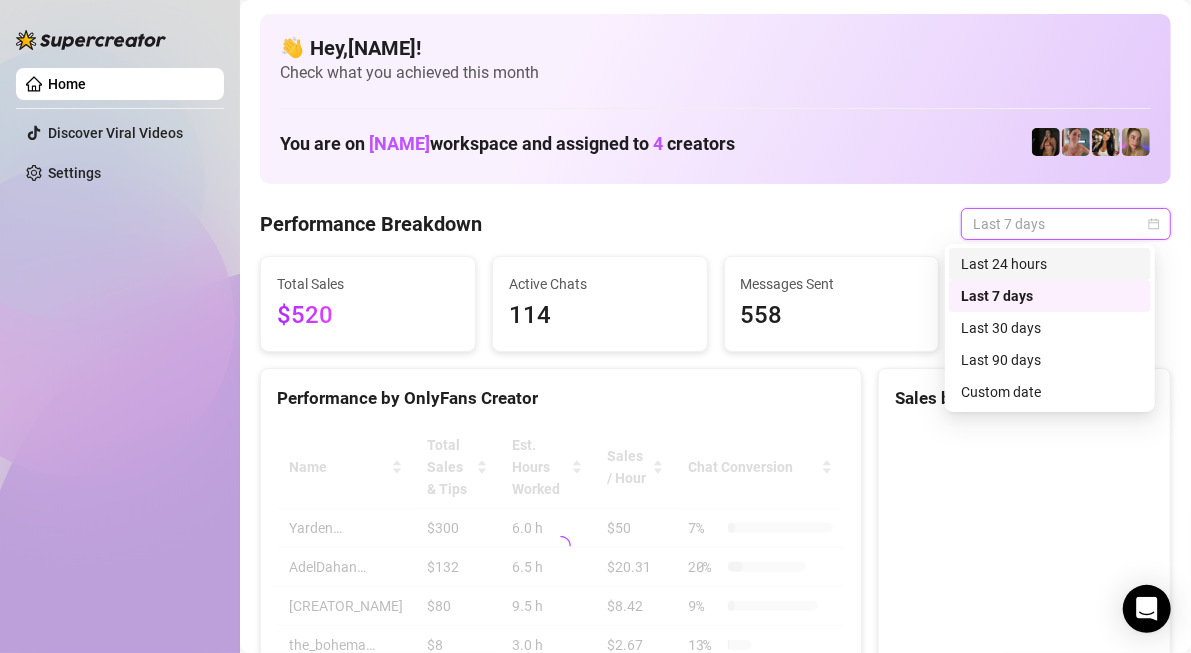 click on "Last 24 hours" at bounding box center [1050, 264] 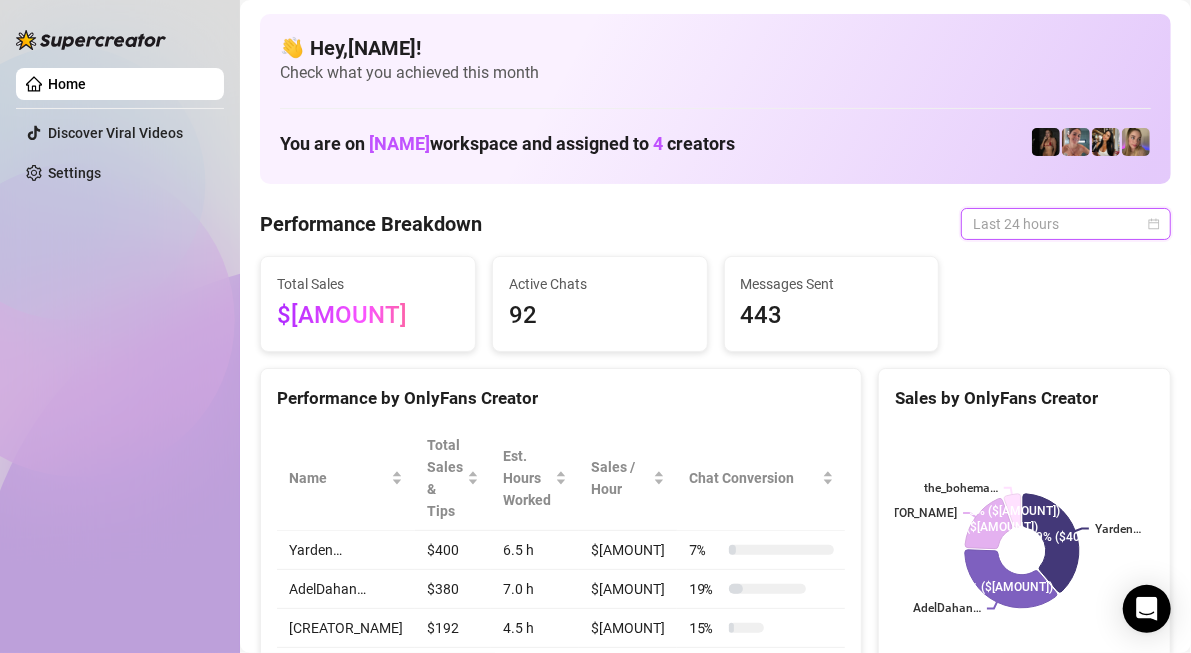 drag, startPoint x: 1017, startPoint y: 219, endPoint x: 1017, endPoint y: 233, distance: 14 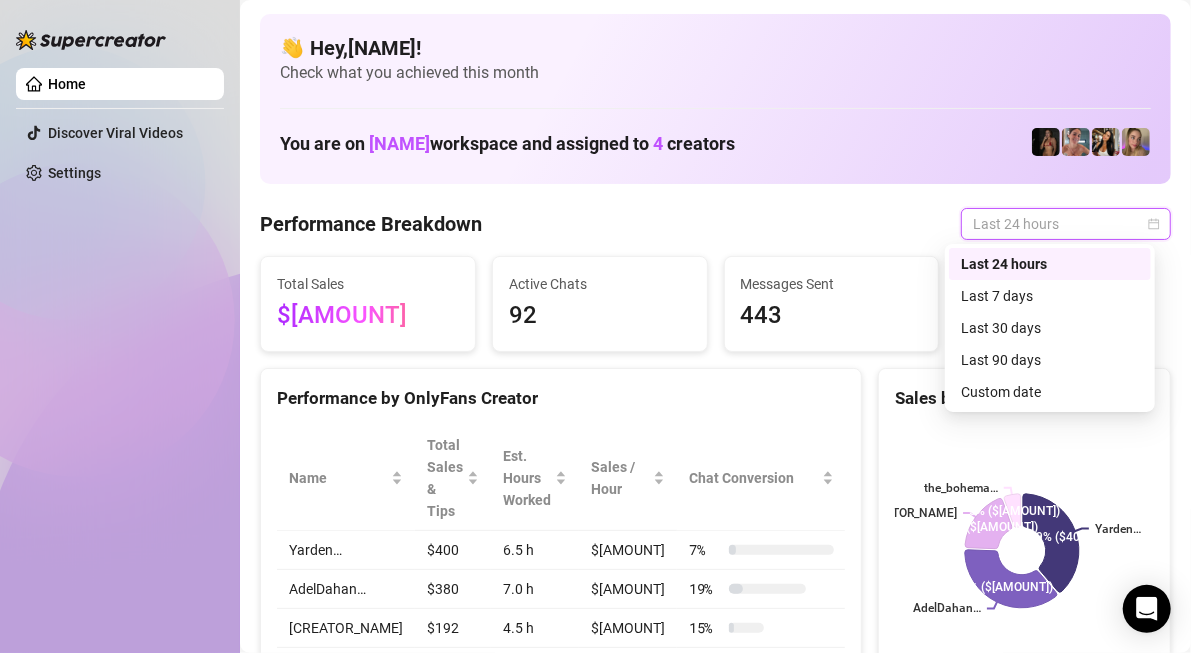 click on "Last 7 days" at bounding box center [1050, 296] 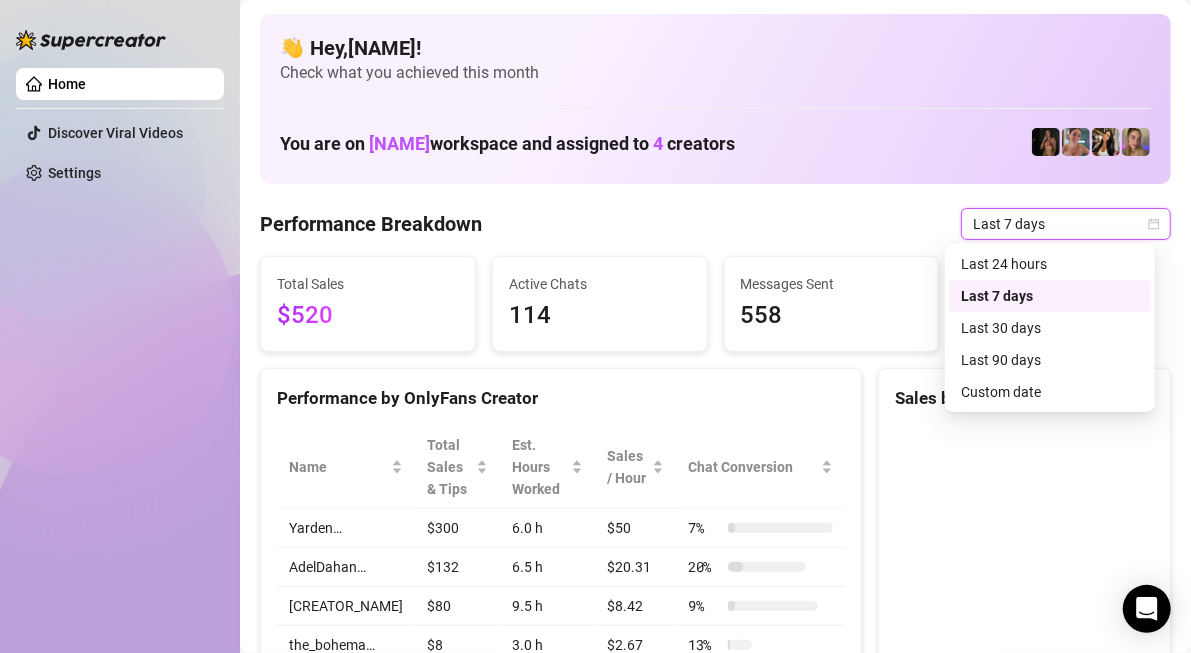 click on "Last 7 days" at bounding box center [1066, 224] 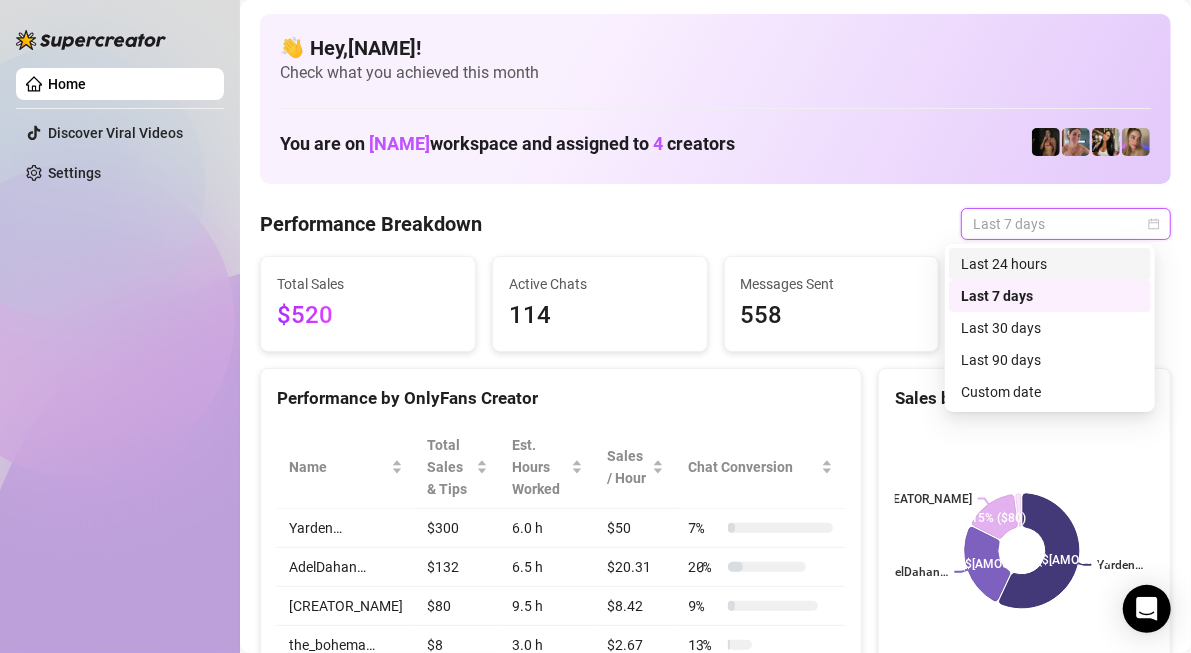 click on "Last 24 hours" at bounding box center [1050, 264] 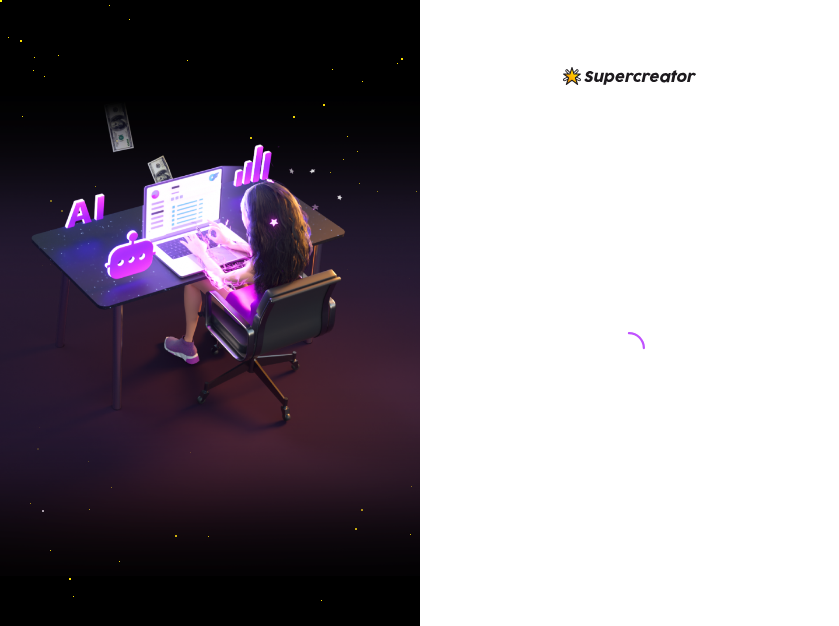 scroll, scrollTop: 0, scrollLeft: 0, axis: both 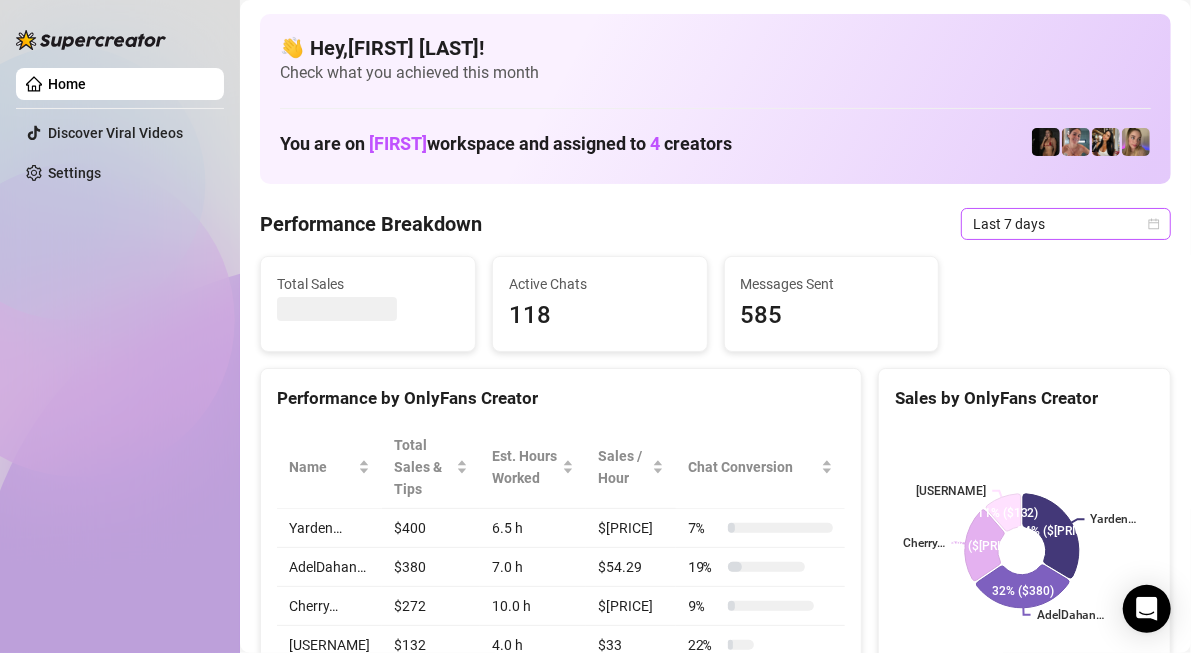 click on "Last 7 days" at bounding box center (1066, 224) 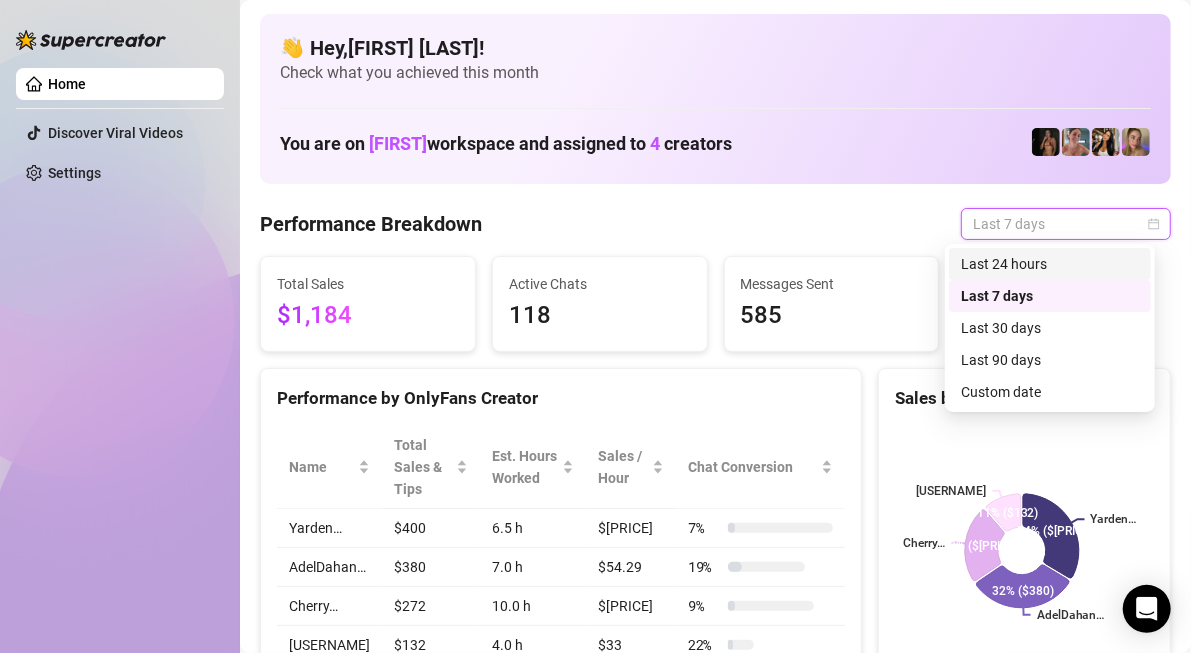 click on "Last 24 hours" at bounding box center (1050, 264) 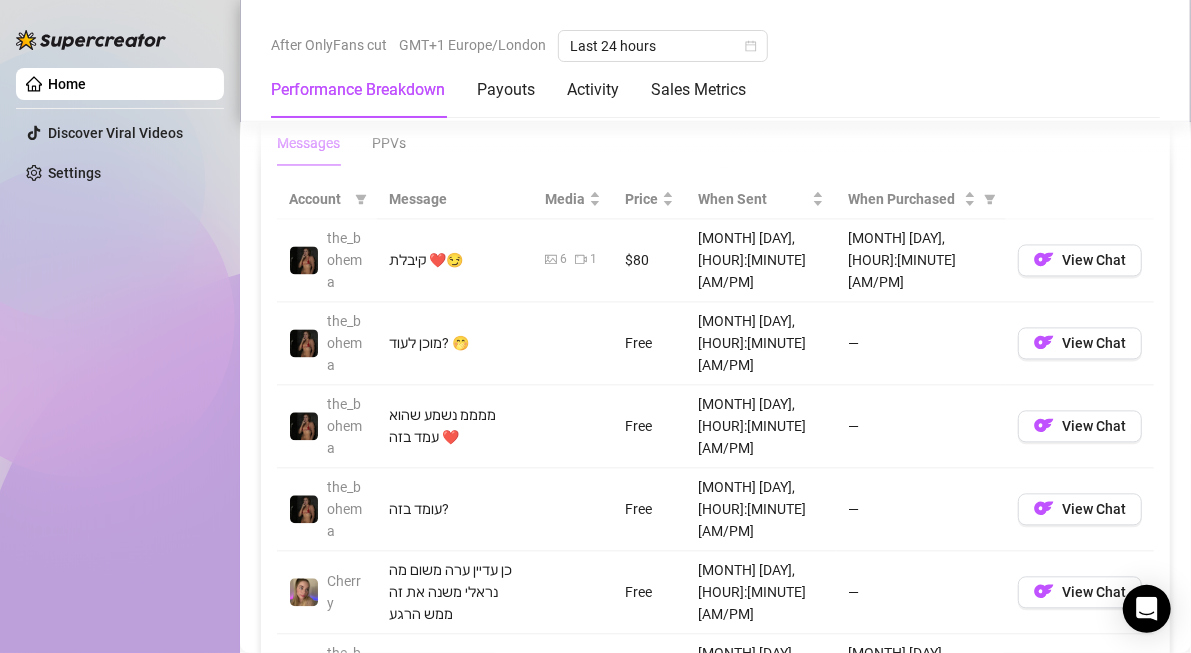 scroll, scrollTop: 2000, scrollLeft: 0, axis: vertical 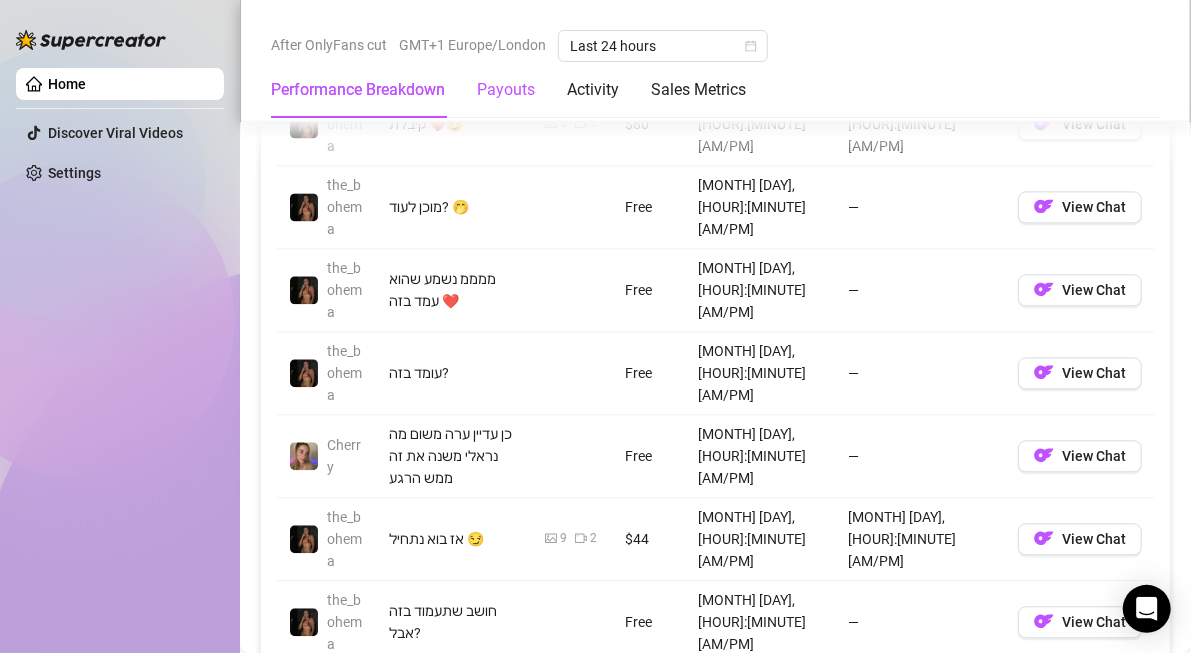click on "Payouts" at bounding box center (506, 90) 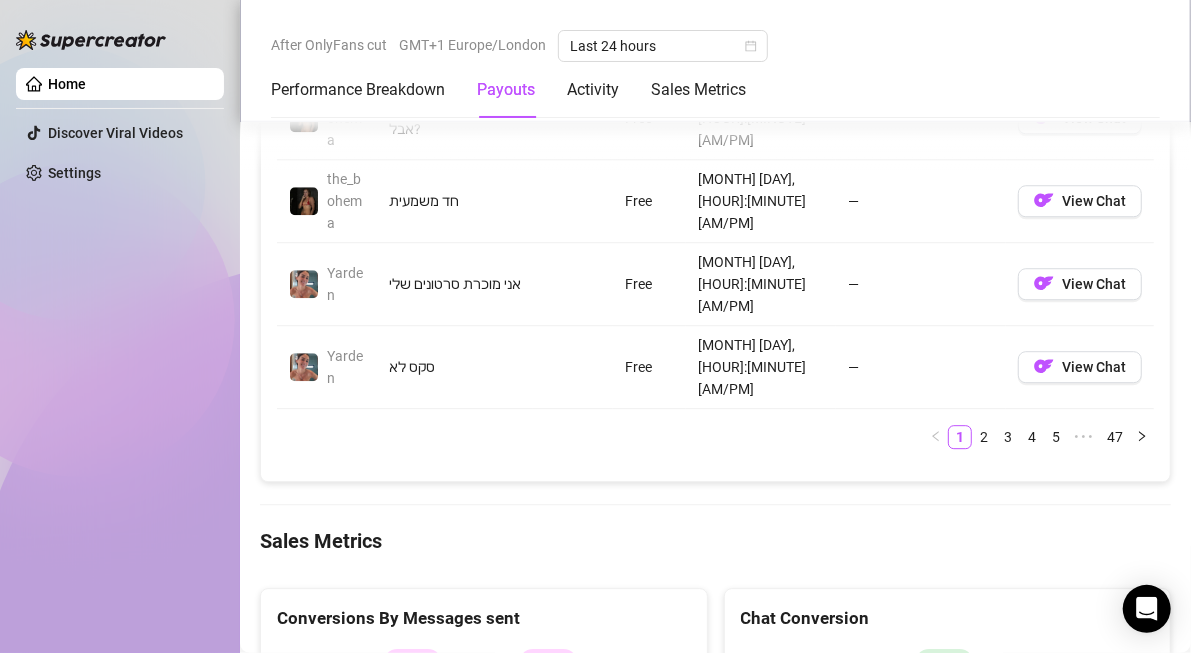 scroll, scrollTop: 2404, scrollLeft: 0, axis: vertical 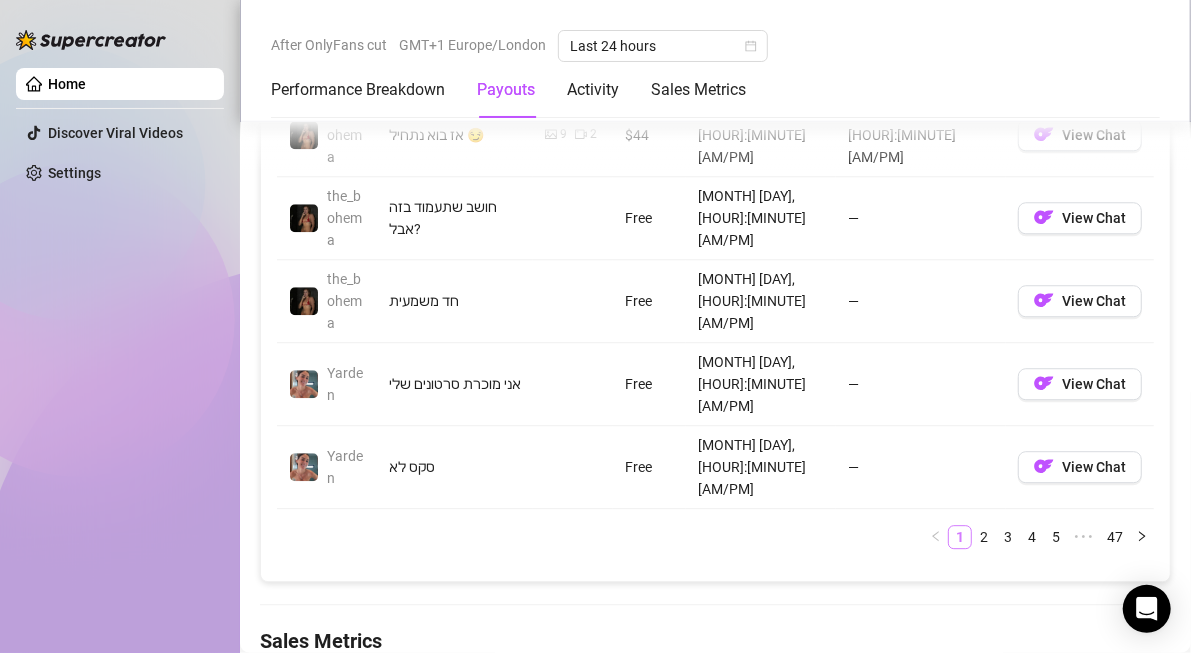 click on "1" at bounding box center (960, 537) 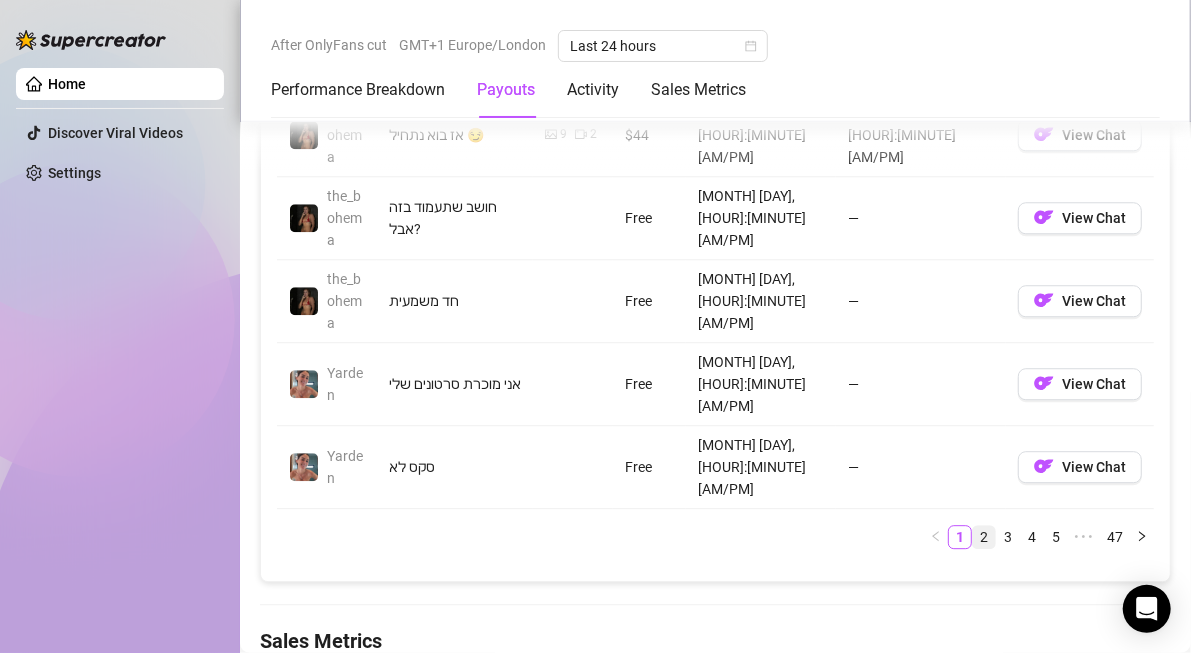 click on "2" at bounding box center [984, 537] 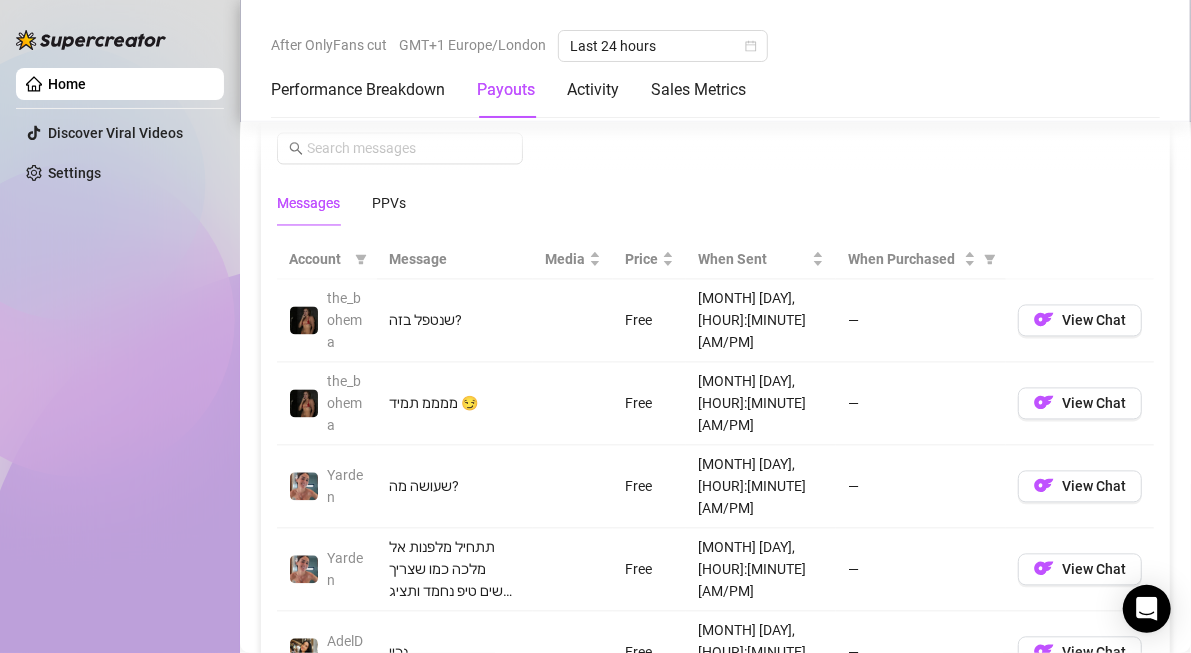 scroll, scrollTop: 2404, scrollLeft: 0, axis: vertical 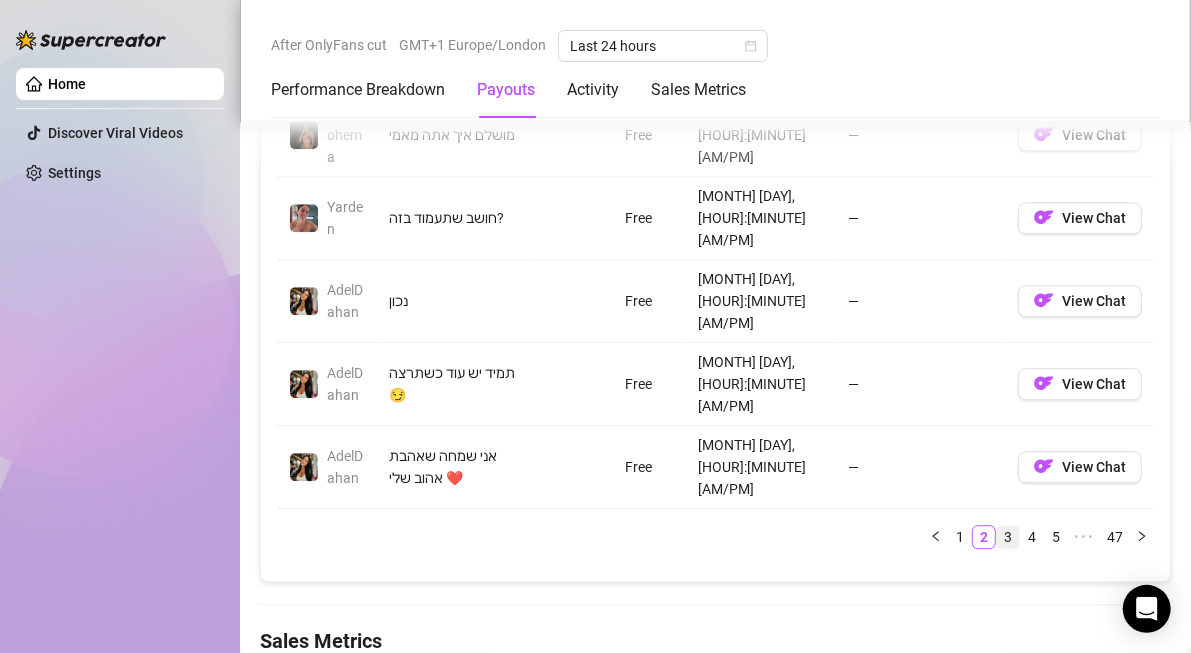 click on "3" at bounding box center (1008, 537) 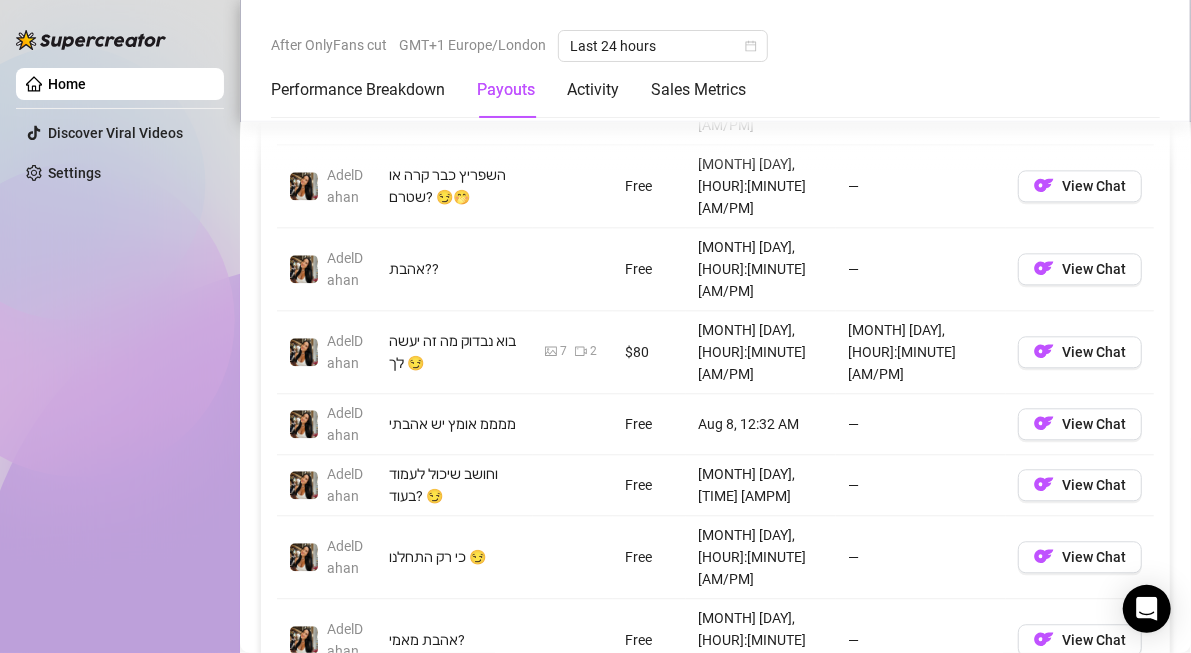 scroll, scrollTop: 2204, scrollLeft: 0, axis: vertical 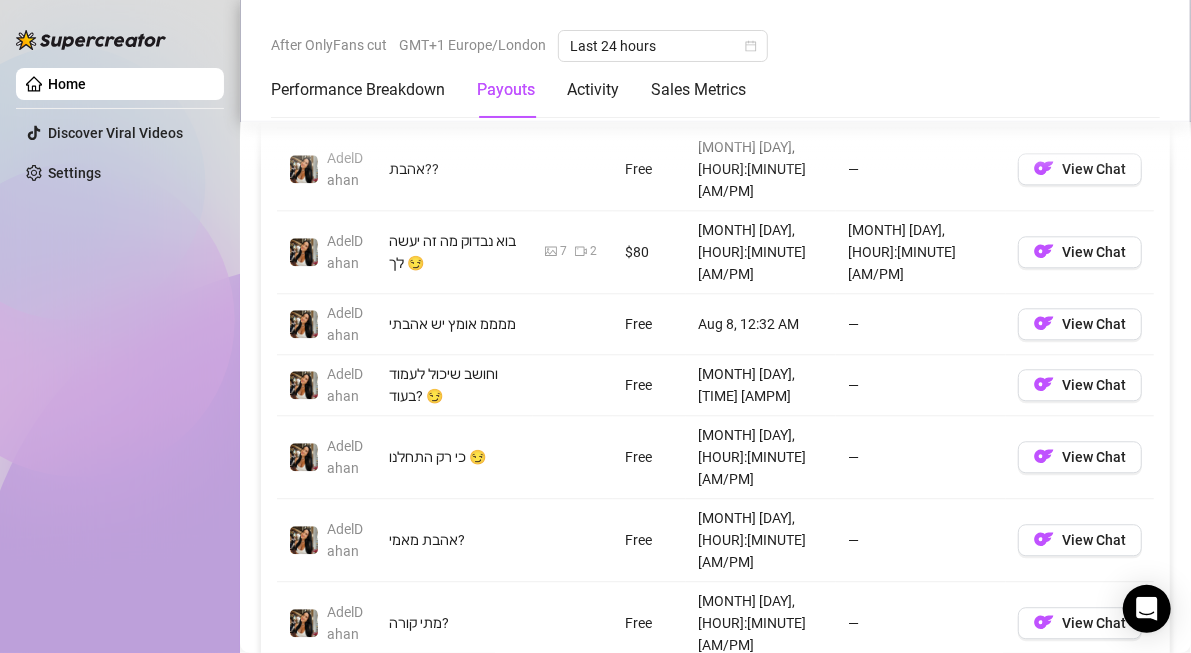 click on "4" at bounding box center (1032, 693) 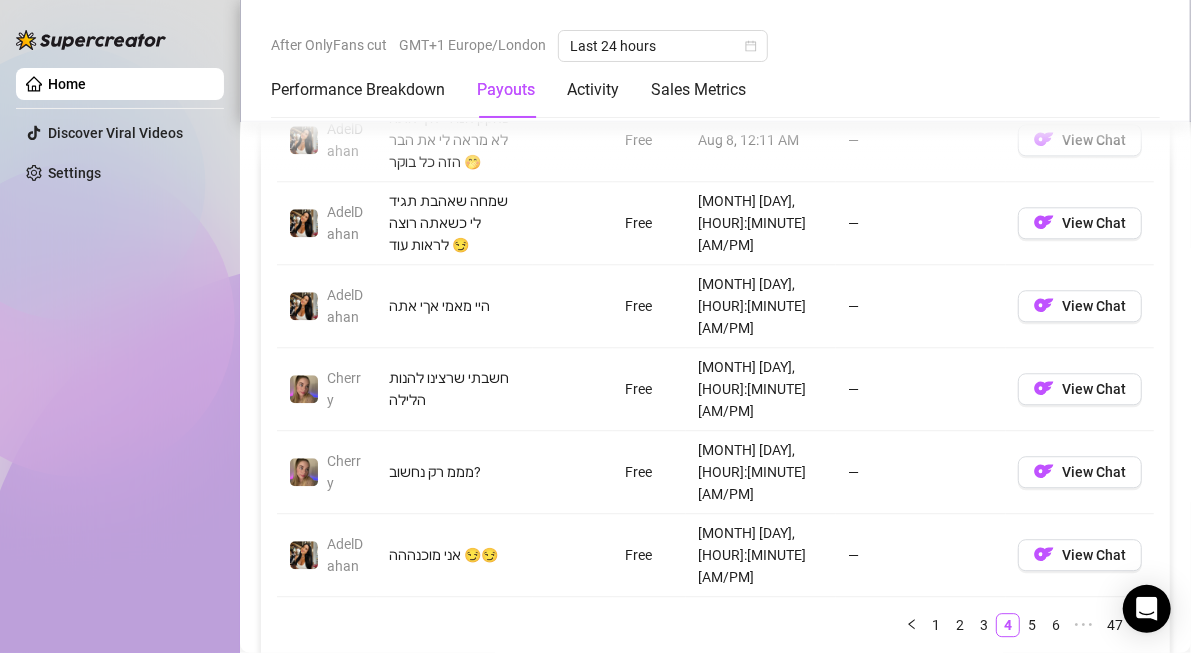 scroll, scrollTop: 2404, scrollLeft: 0, axis: vertical 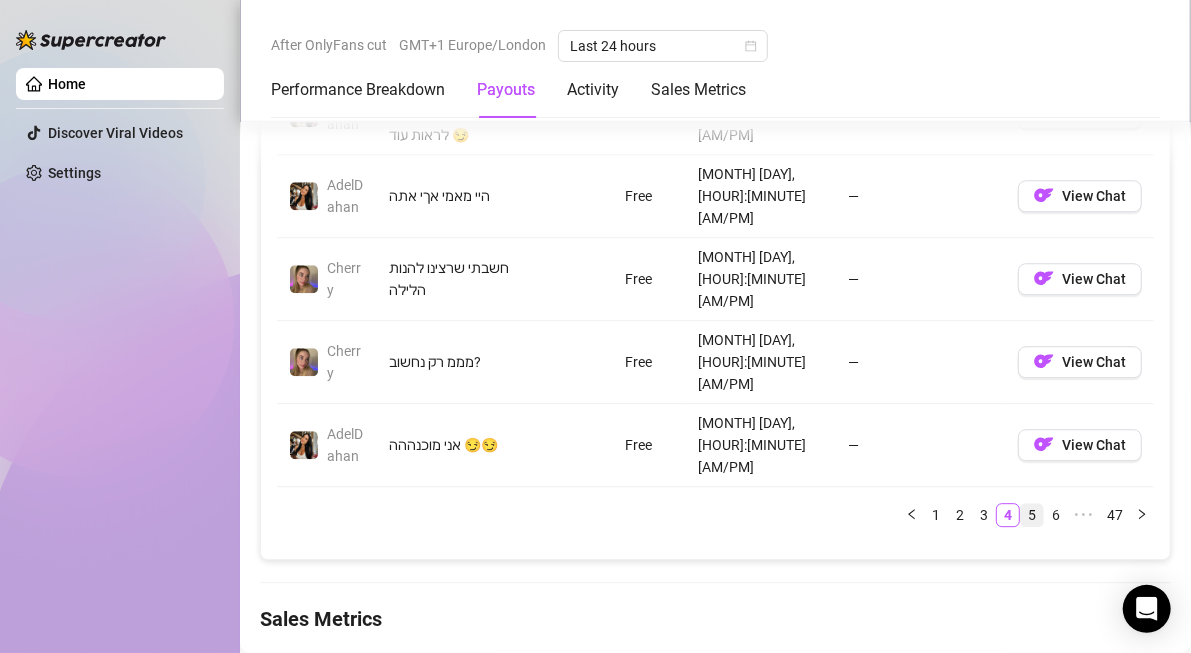 click on "5" at bounding box center [1032, 515] 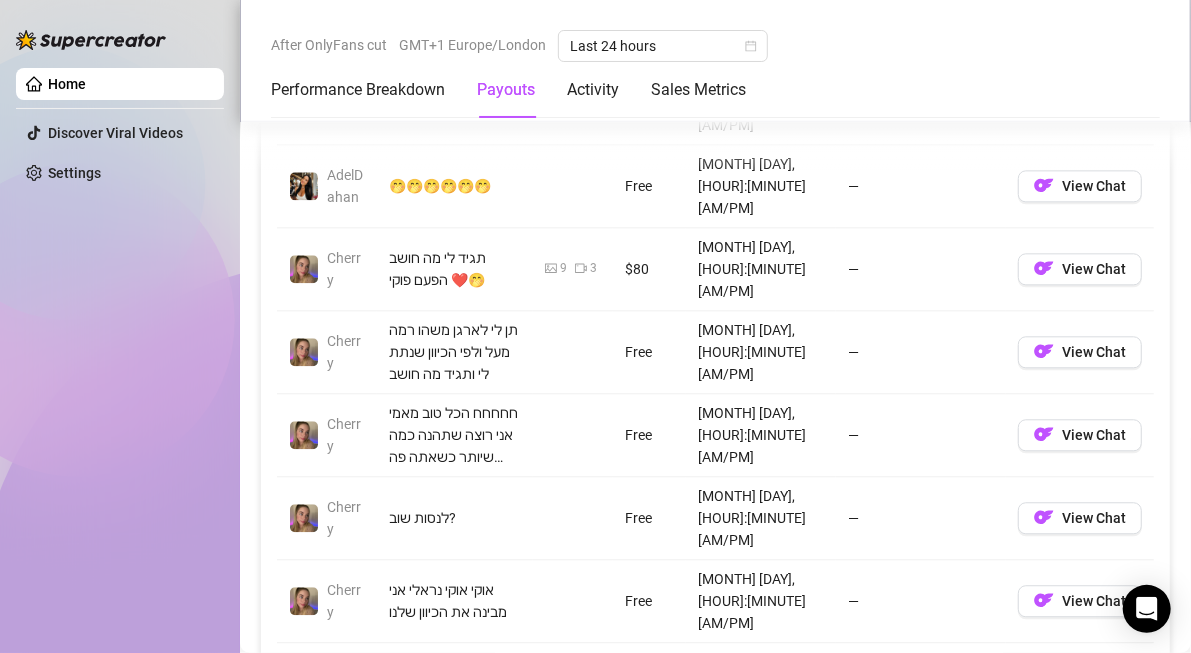 scroll, scrollTop: 2304, scrollLeft: 0, axis: vertical 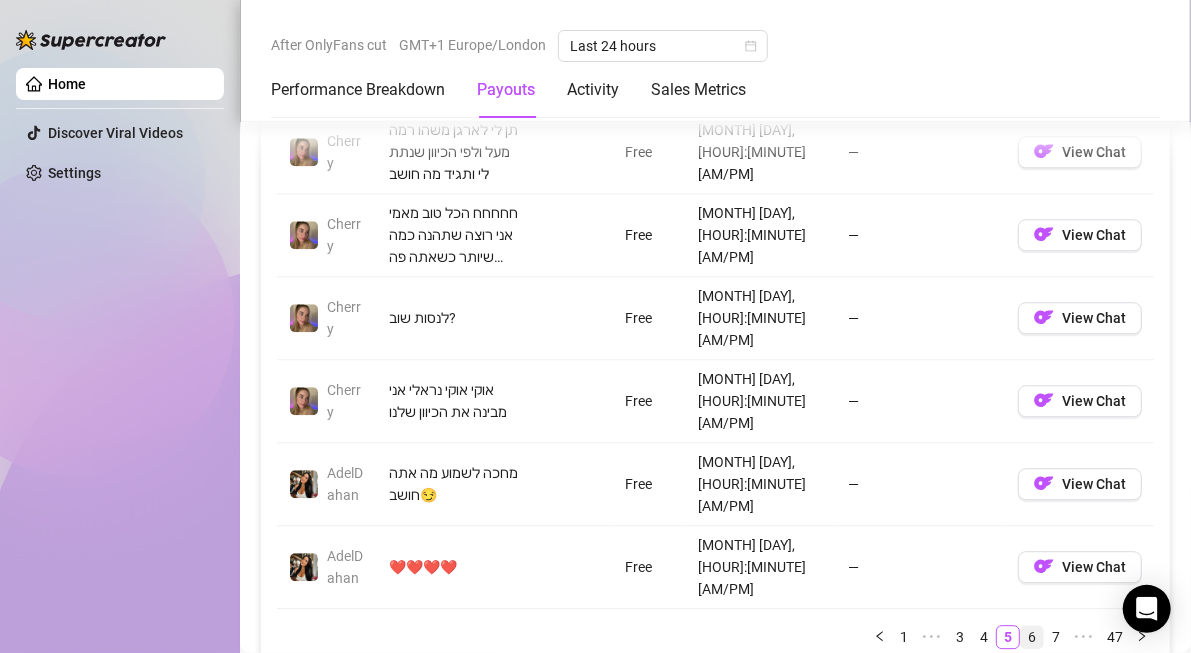 click on "6" at bounding box center (1032, 637) 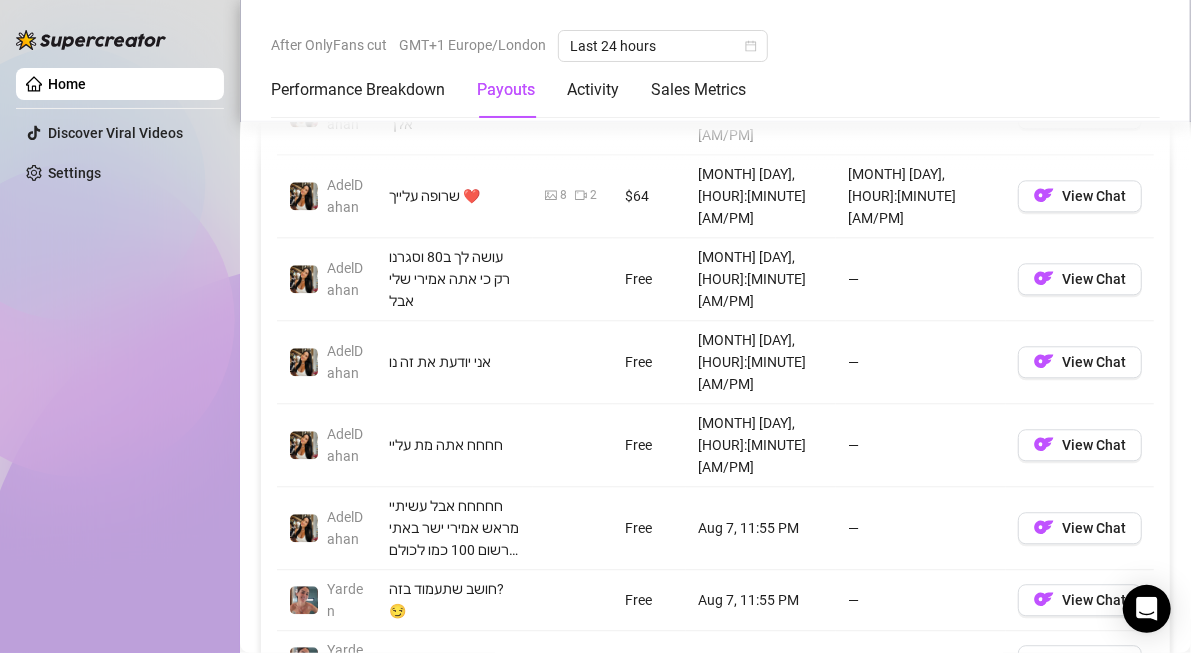 scroll, scrollTop: 2504, scrollLeft: 0, axis: vertical 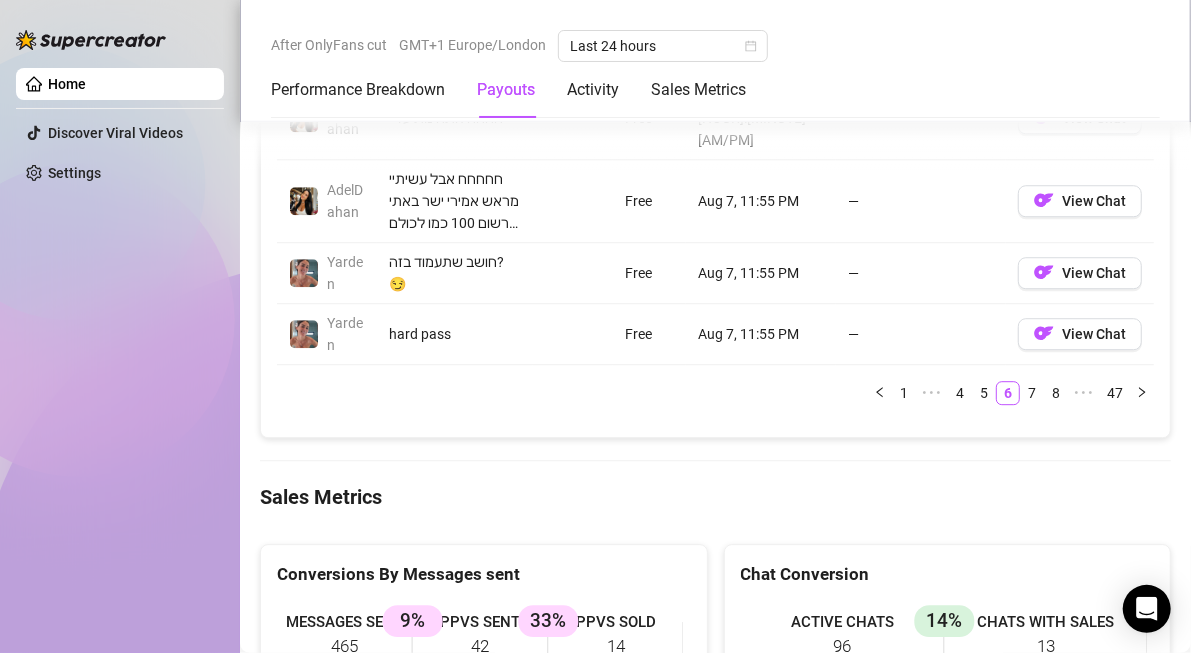 click on "7" at bounding box center (1032, 393) 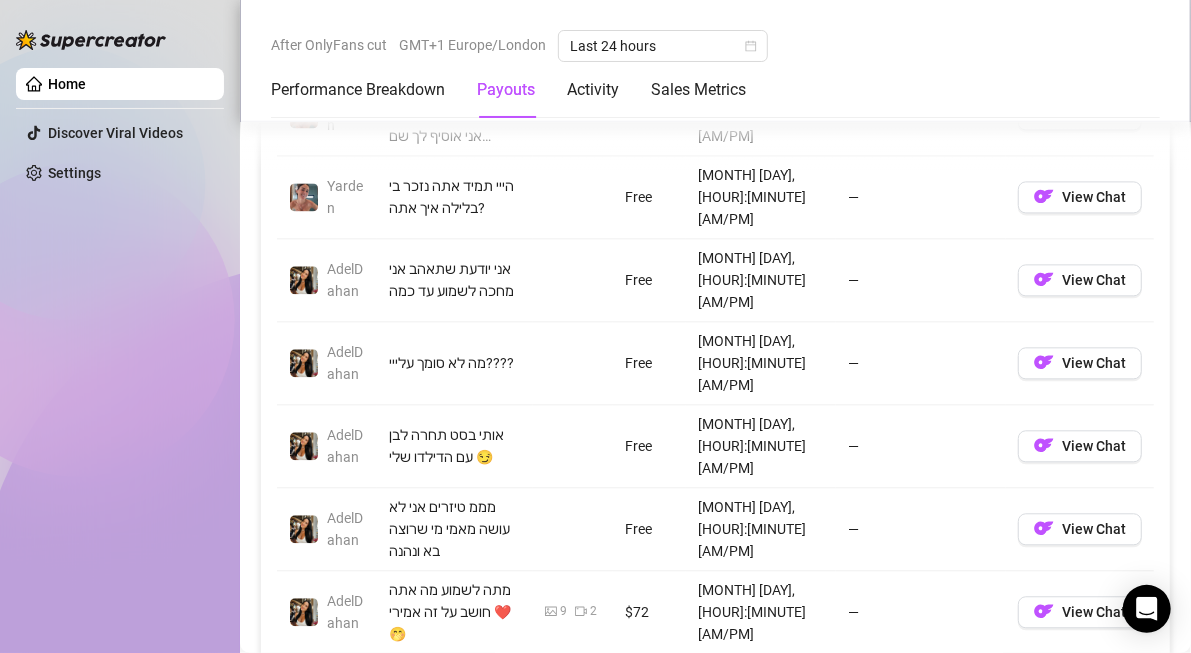 scroll, scrollTop: 2304, scrollLeft: 0, axis: vertical 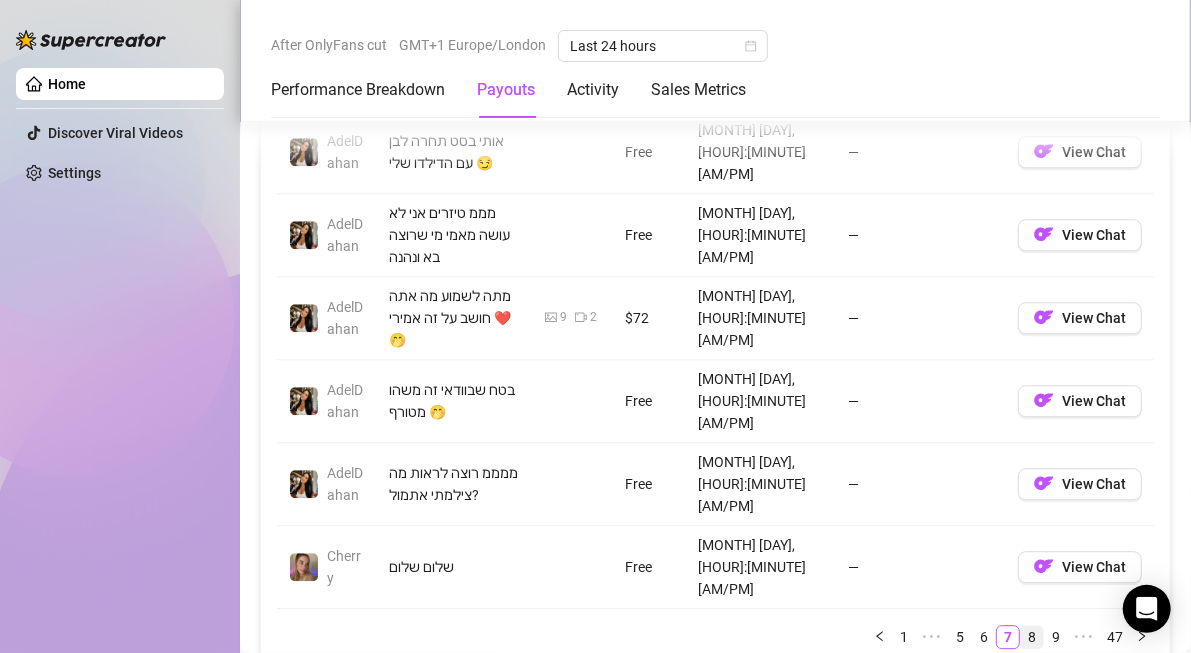click on "8" at bounding box center (1032, 637) 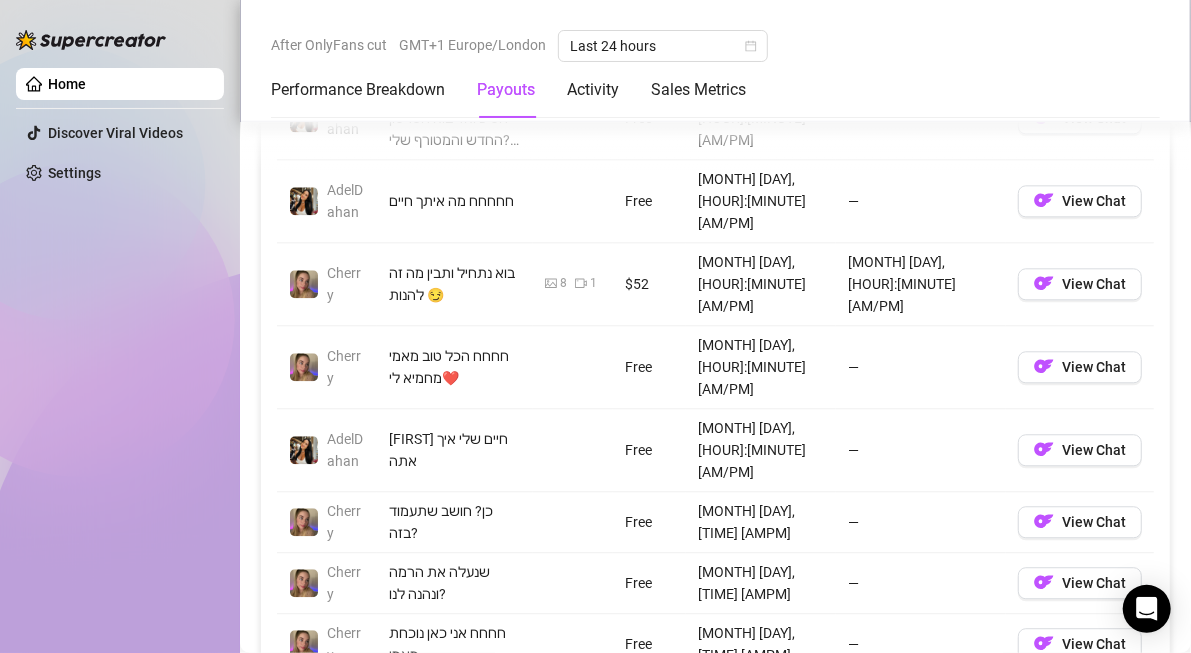 scroll, scrollTop: 2204, scrollLeft: 0, axis: vertical 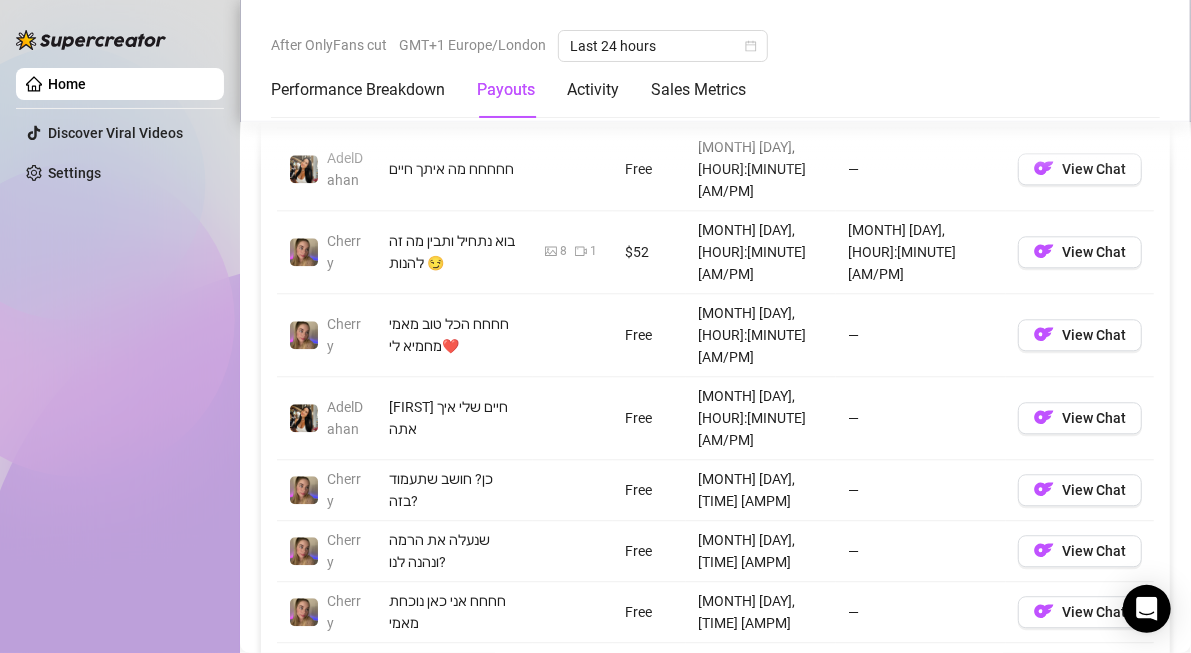 drag, startPoint x: 1013, startPoint y: 517, endPoint x: 923, endPoint y: 522, distance: 90.13878 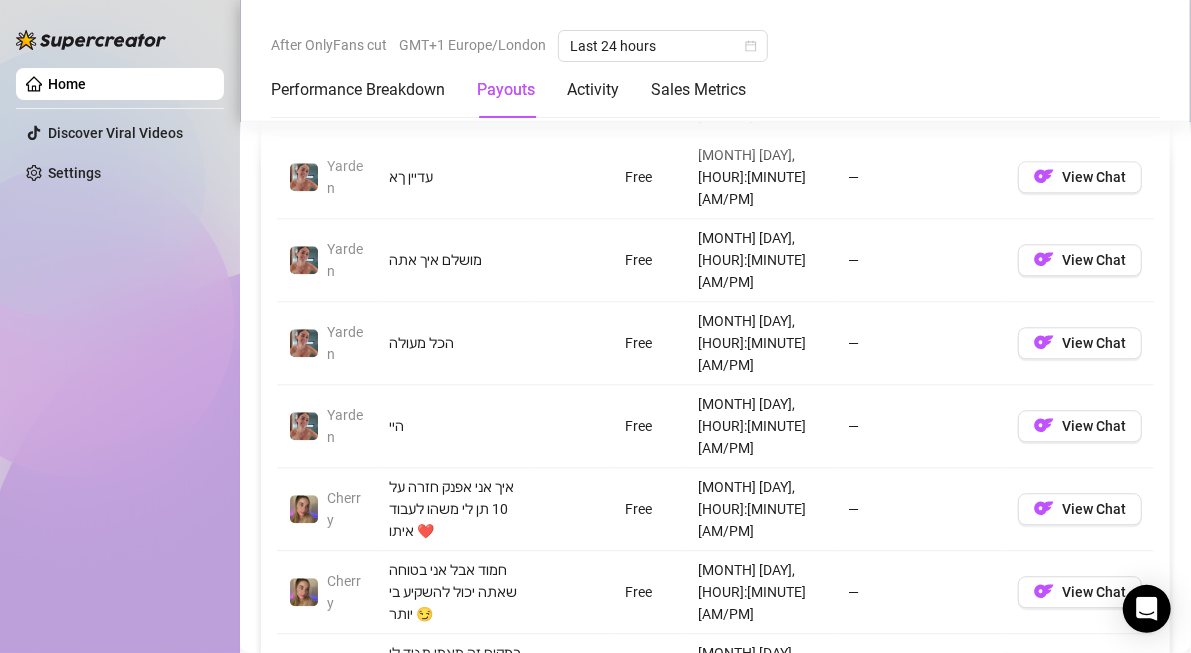 scroll, scrollTop: 2304, scrollLeft: 0, axis: vertical 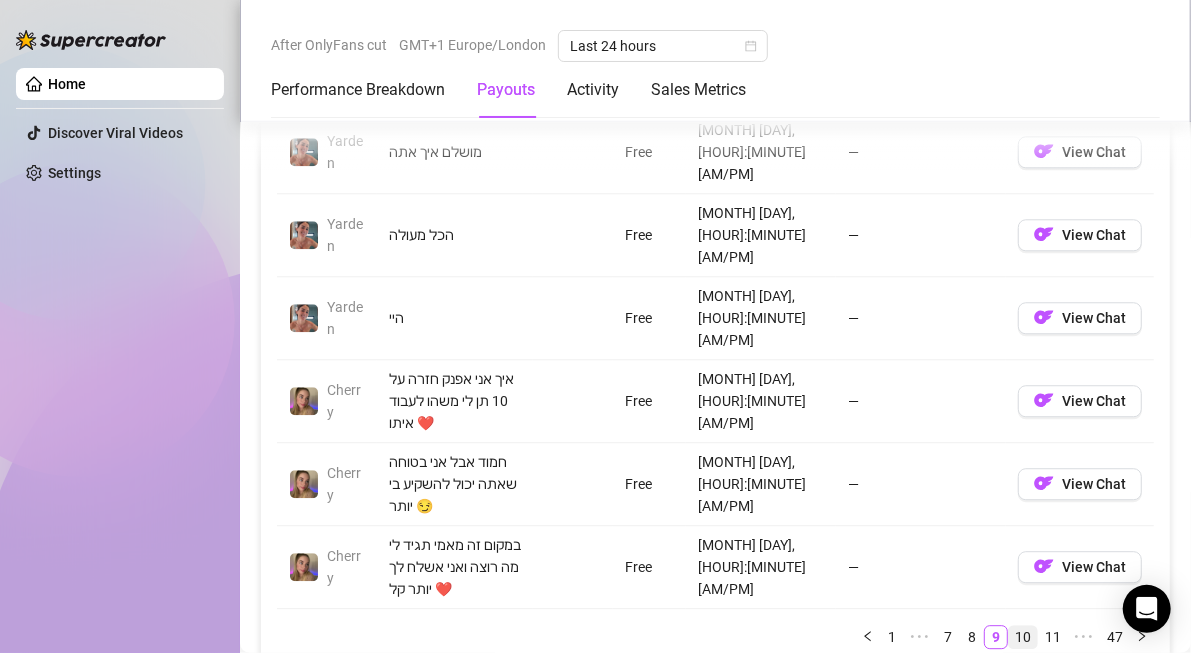 click on "10" at bounding box center (1023, 637) 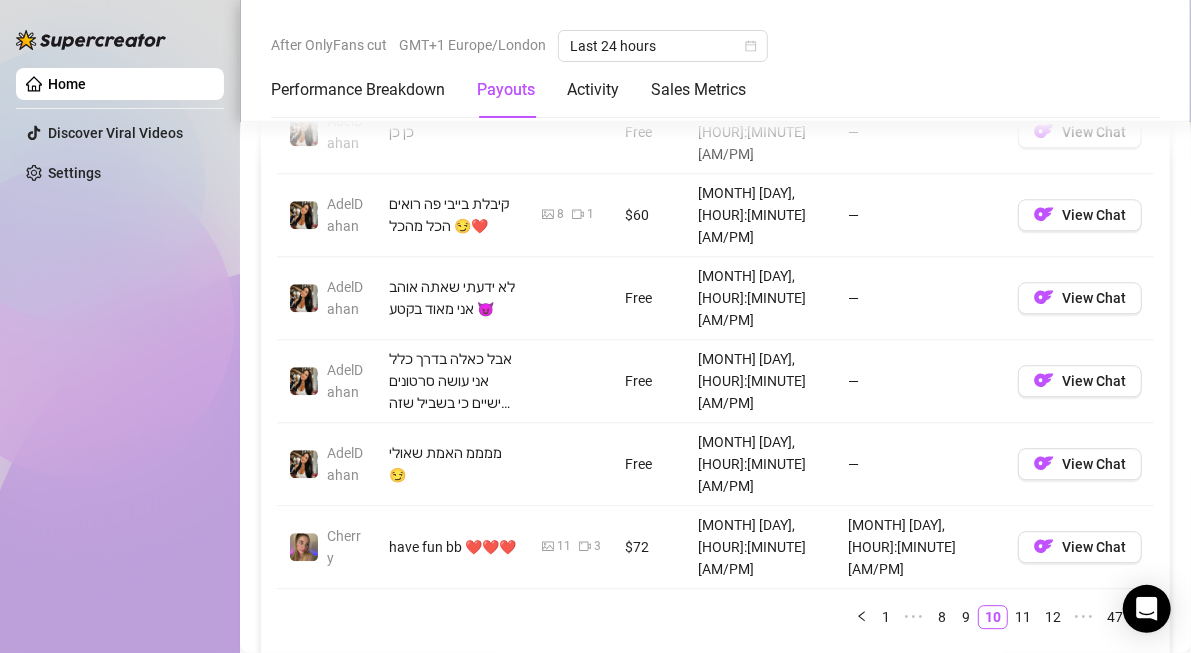 scroll, scrollTop: 2604, scrollLeft: 0, axis: vertical 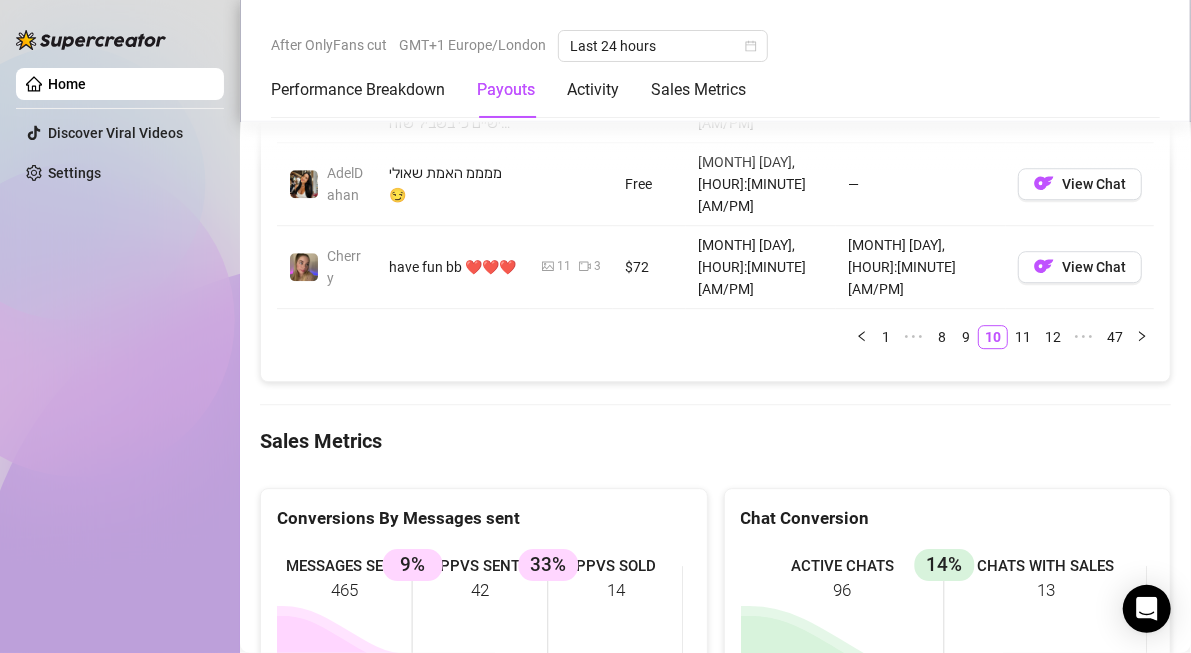 click on "Account Message Media Price When Sent When Purchased [FIRST] אז מה תגיד? Free [MONTH] [DAY], [HOUR]:[MINUTE] [AM/PM] — View Chat [FIRST] no baby i added the present to here and took down 10 dont be greedy now you 😂🤭 Free [MONTH] [DAY], [HOUR]:[MINUTE] [AM/PM] — View Chat [FIRST] אם תרצה כזה בייבי תשלח לי הודעה שוב שם במקום השני אני לא יכולה לרשום את השם 😂 Free [MONTH] [DAY], [HOUR]:[MINUTE] — View Chat [FIRST] אני טובה בלהשיג את מה שאני רוצה Free [MONTH] [DAY], [HOUR]:[MINUTE] — View Chat [FIRST] כן כן Free [MONTH] [DAY], [HOUR]:[MINUTE] — View Chat [FIRST] קיבלת בייבי פה רואים הכל מהכל 😏❤️ 8 1 $[PRICE] [MONTH] [DAY], [HOUR]:[MINUTE] — View Chat [FIRST] לא ידעתי שאתה אוהב אני מאוד בקטע 😈 Free [MONTH] [DAY], [HOUR]:[MINUTE] — View Chat [FIRST] אבל כאלה בדרך כלל אני עושה סרטונים אישיים כי בשביל שזה באמת יהיה טוב צריכה לדעת מי מולי Free [MONTH] [DAY], [HOUR]:[MINUTE] — View Chat [FIRST] Free" at bounding box center [715, -106] 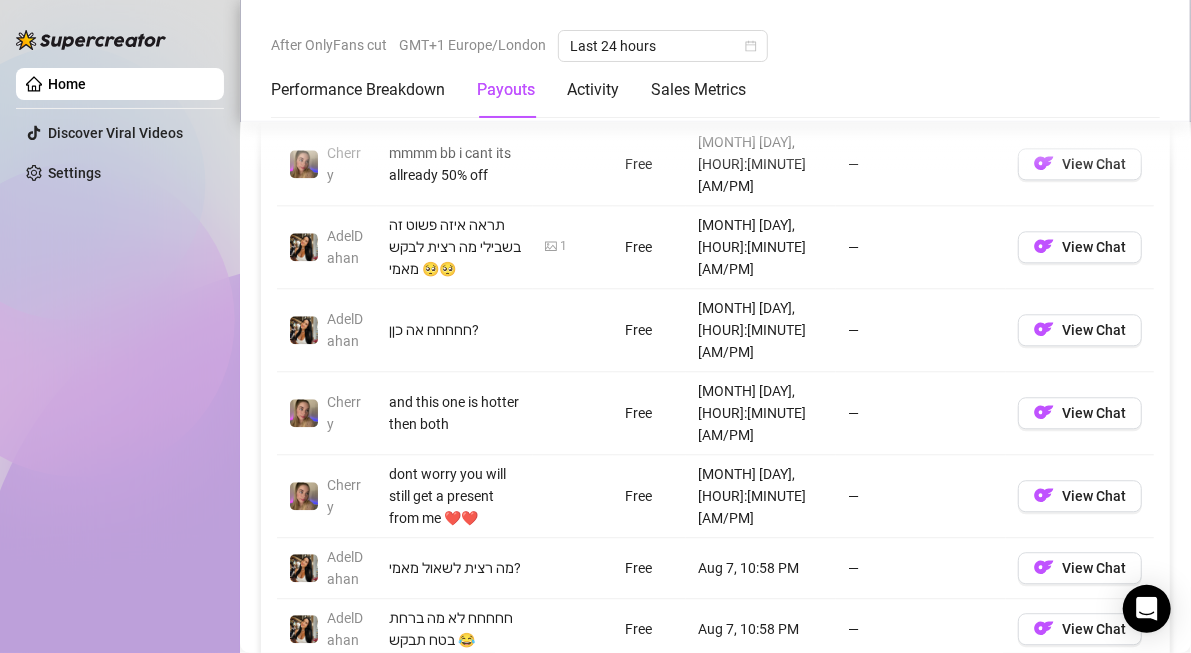 scroll, scrollTop: 2304, scrollLeft: 0, axis: vertical 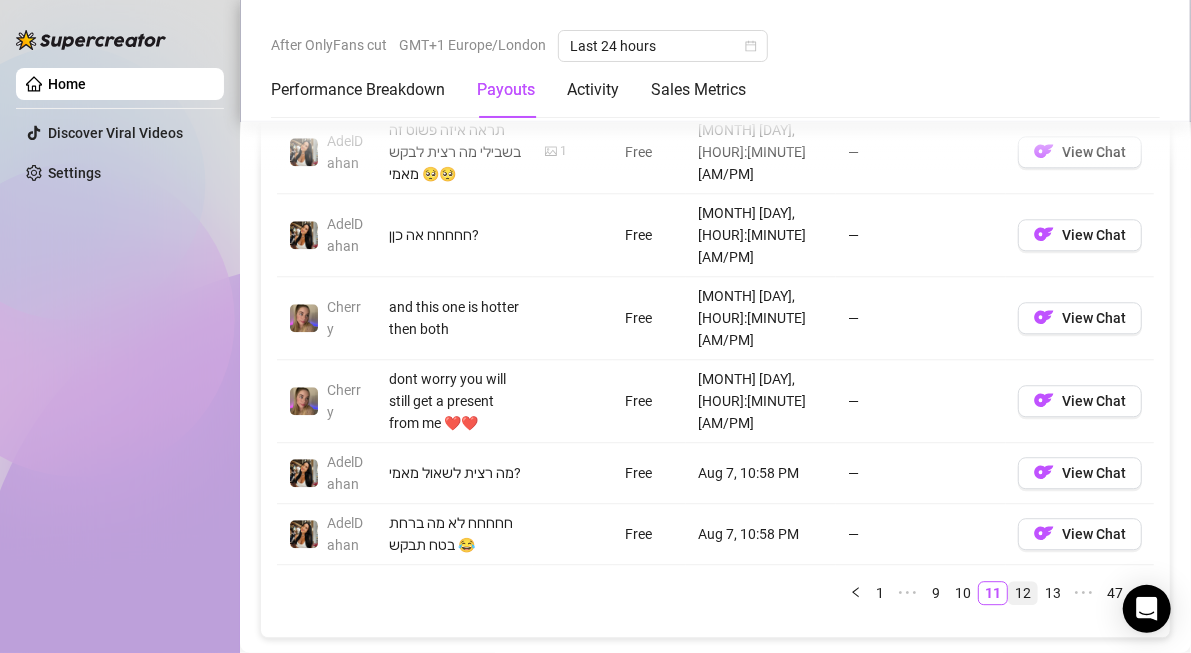 click on "12" at bounding box center [1023, 593] 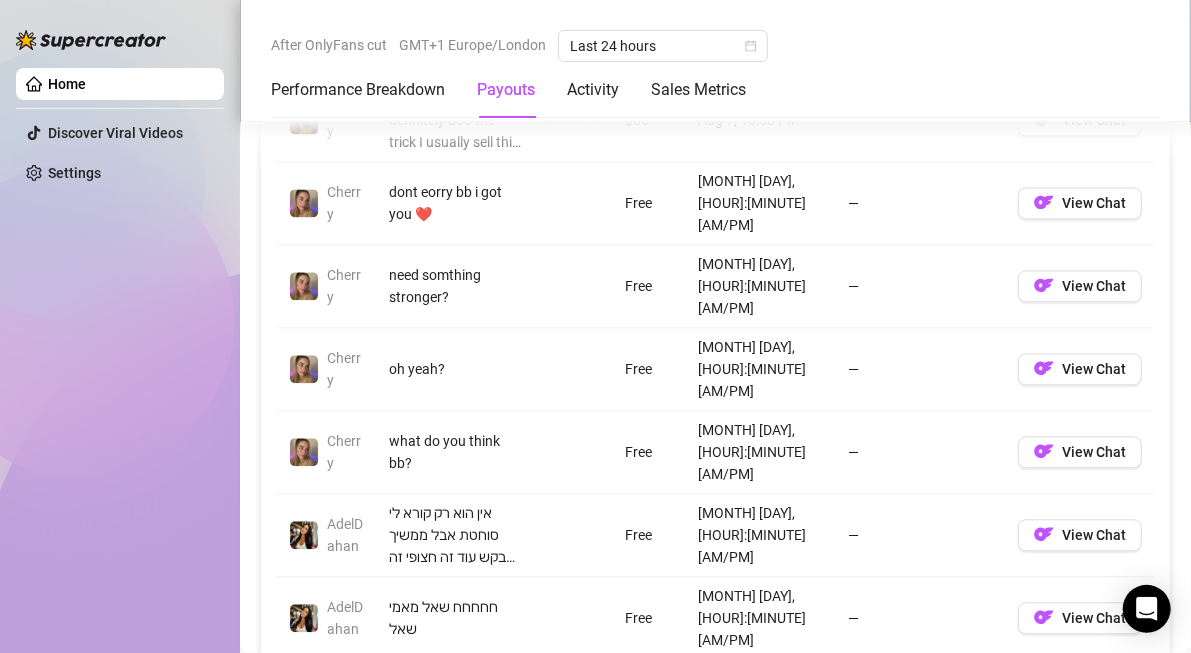 scroll, scrollTop: 2304, scrollLeft: 0, axis: vertical 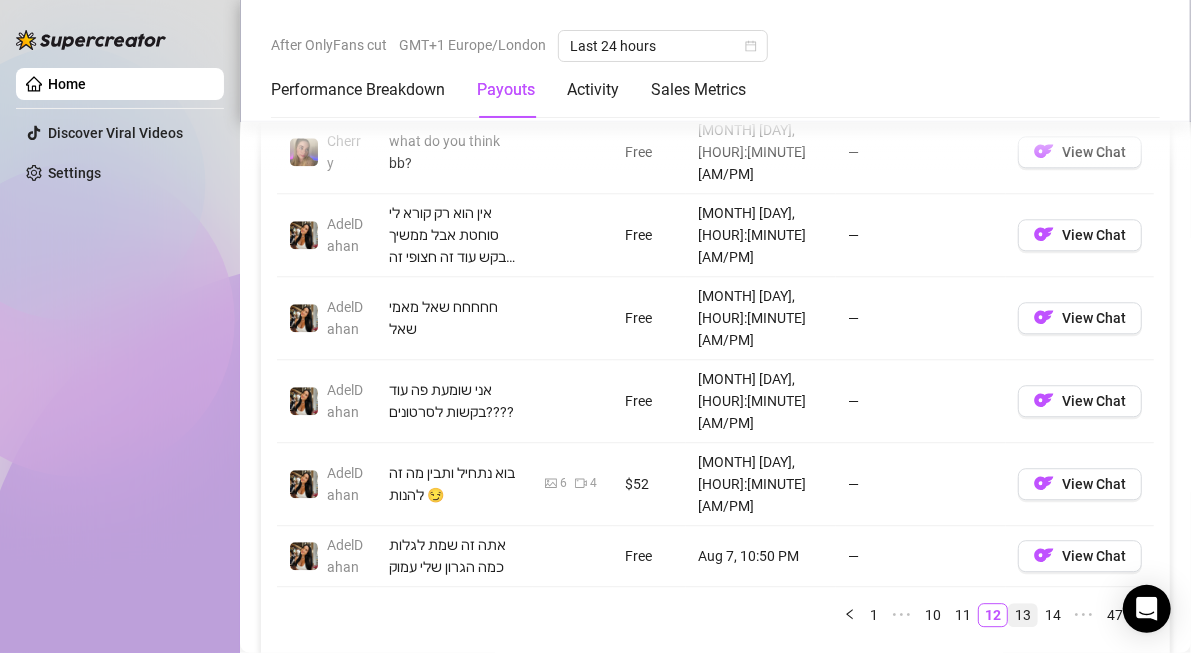 click on "13" at bounding box center [1023, 615] 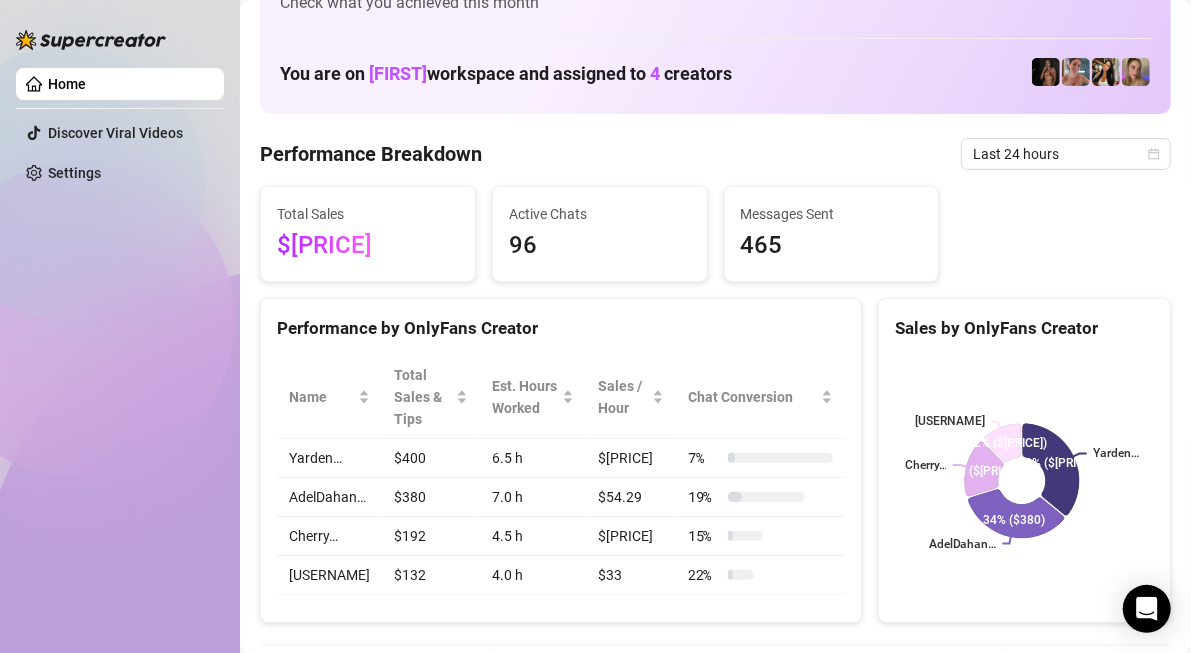 scroll, scrollTop: 100, scrollLeft: 0, axis: vertical 